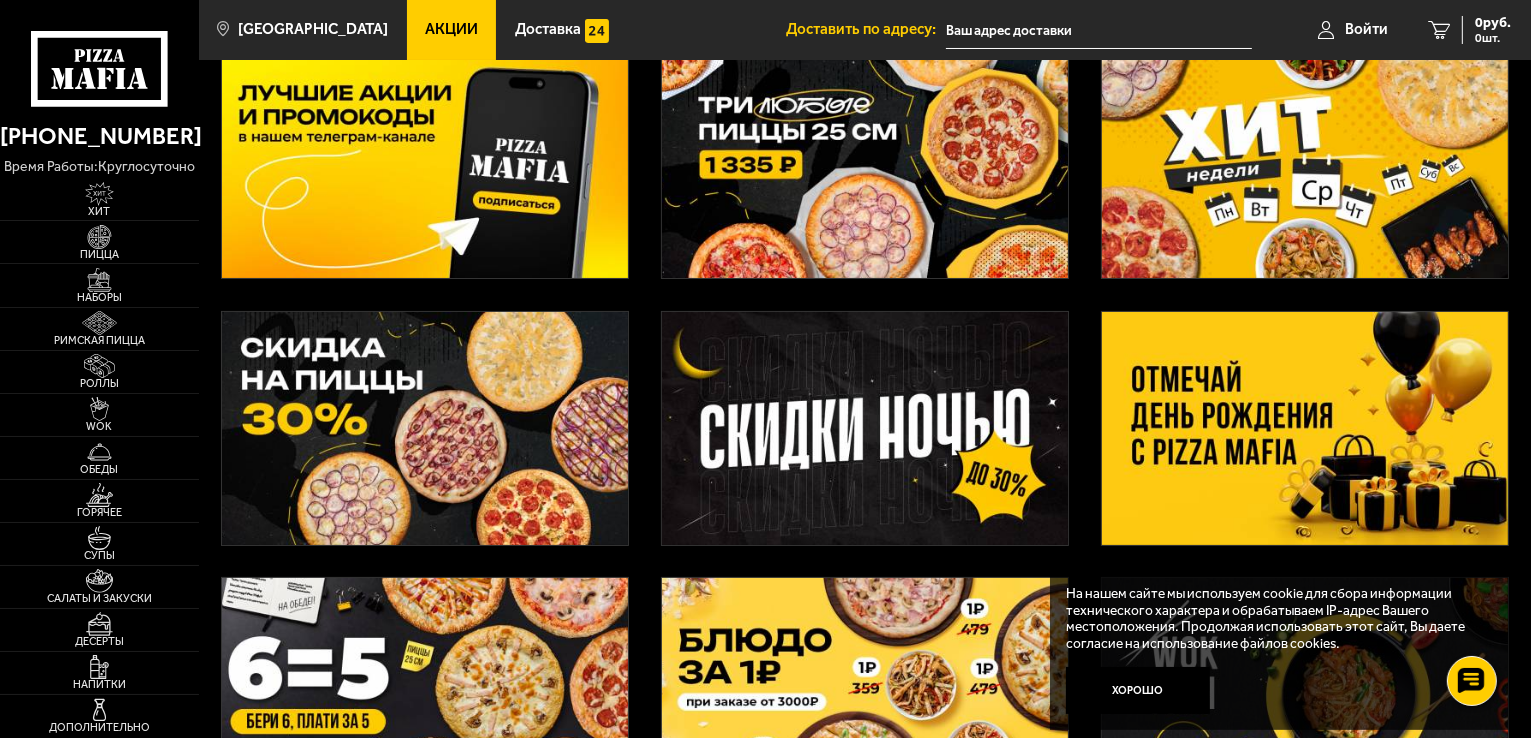 scroll, scrollTop: 200, scrollLeft: 0, axis: vertical 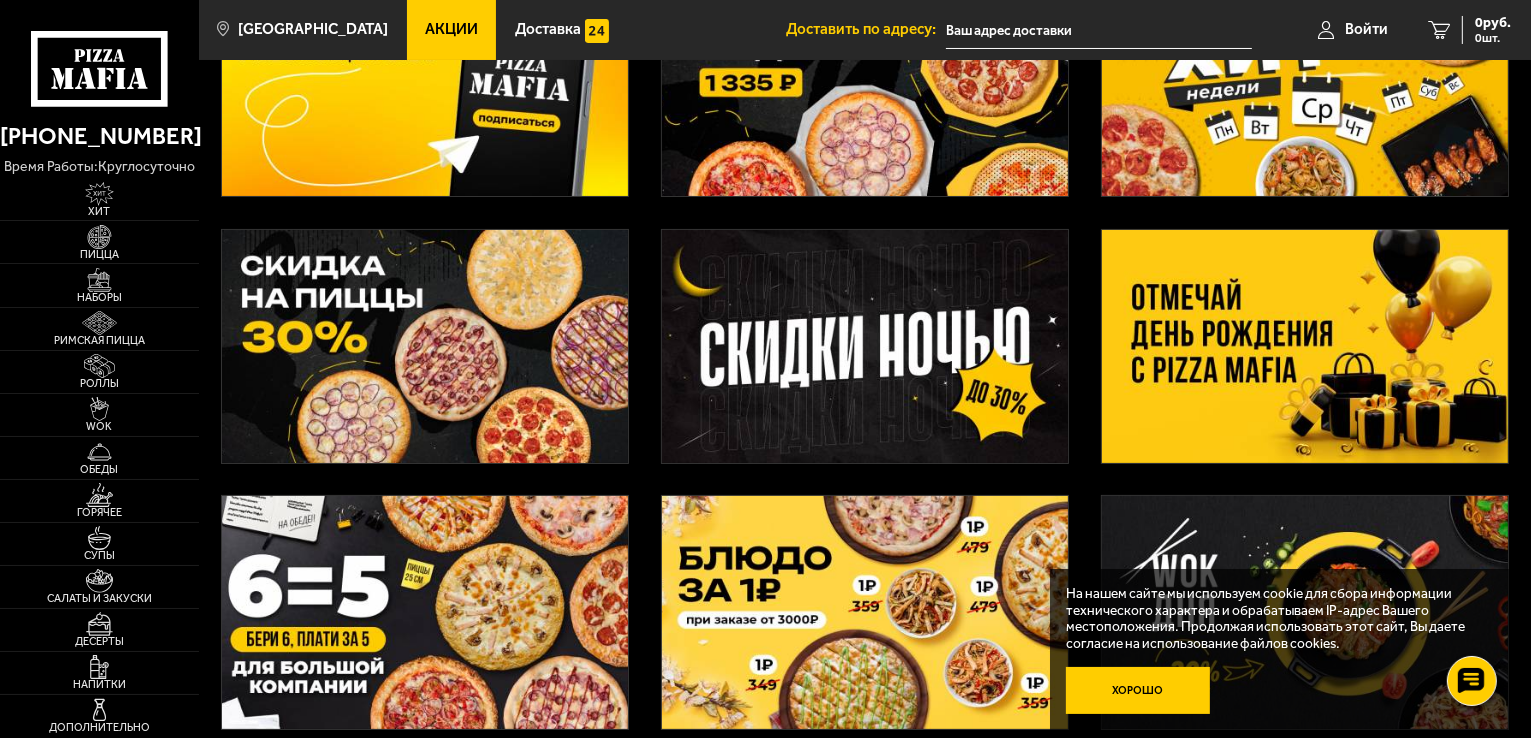 click on "Хорошо" at bounding box center (1138, 691) 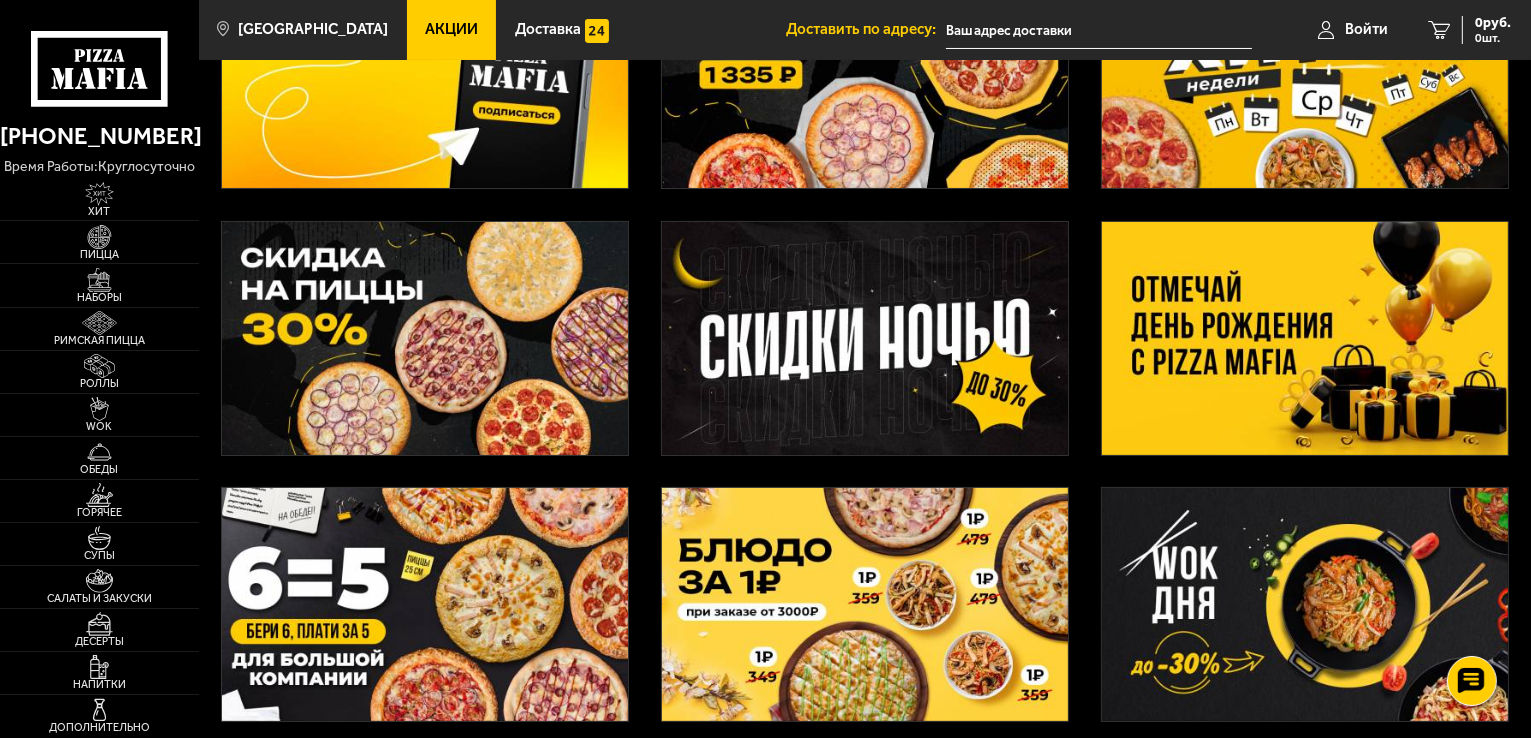 scroll, scrollTop: 100, scrollLeft: 0, axis: vertical 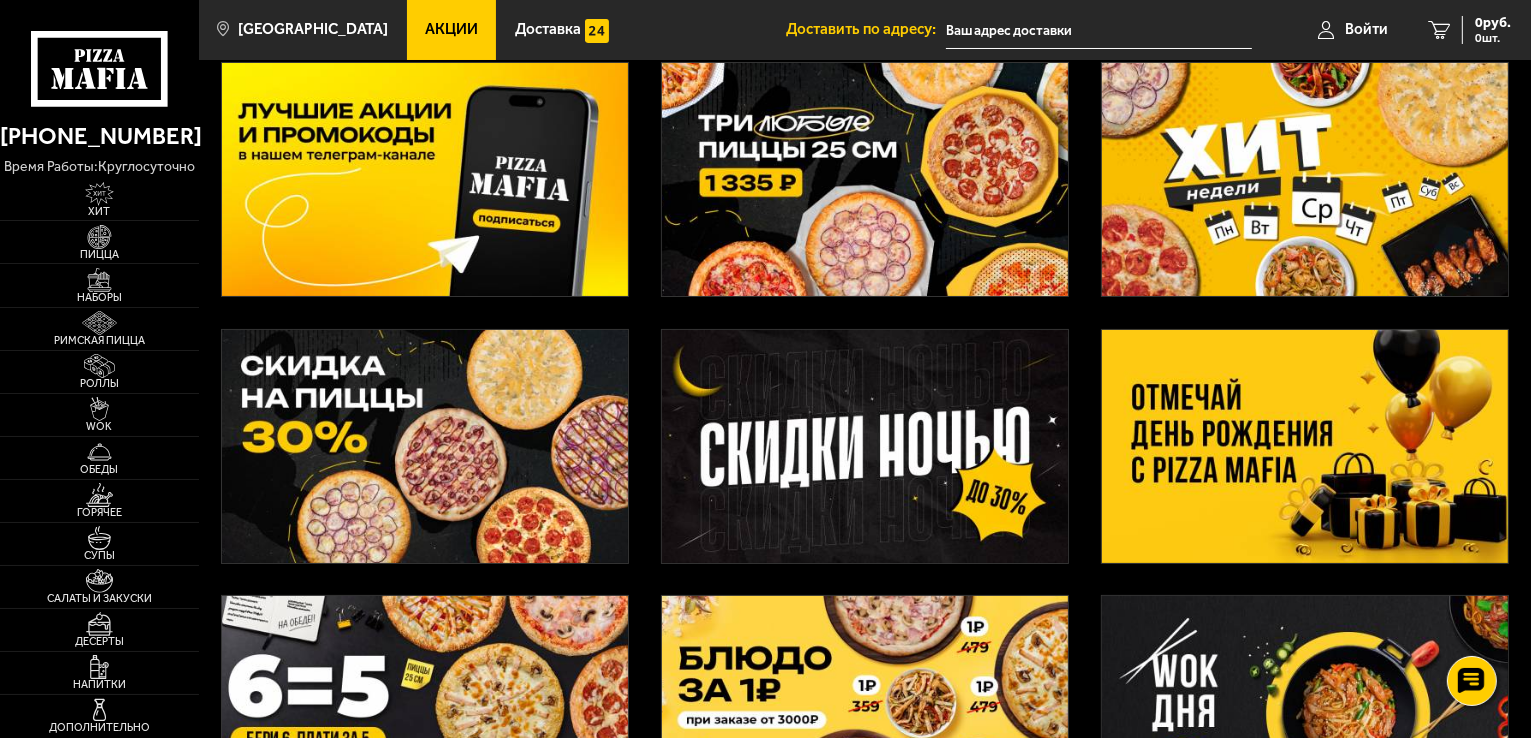 click at bounding box center [425, 446] 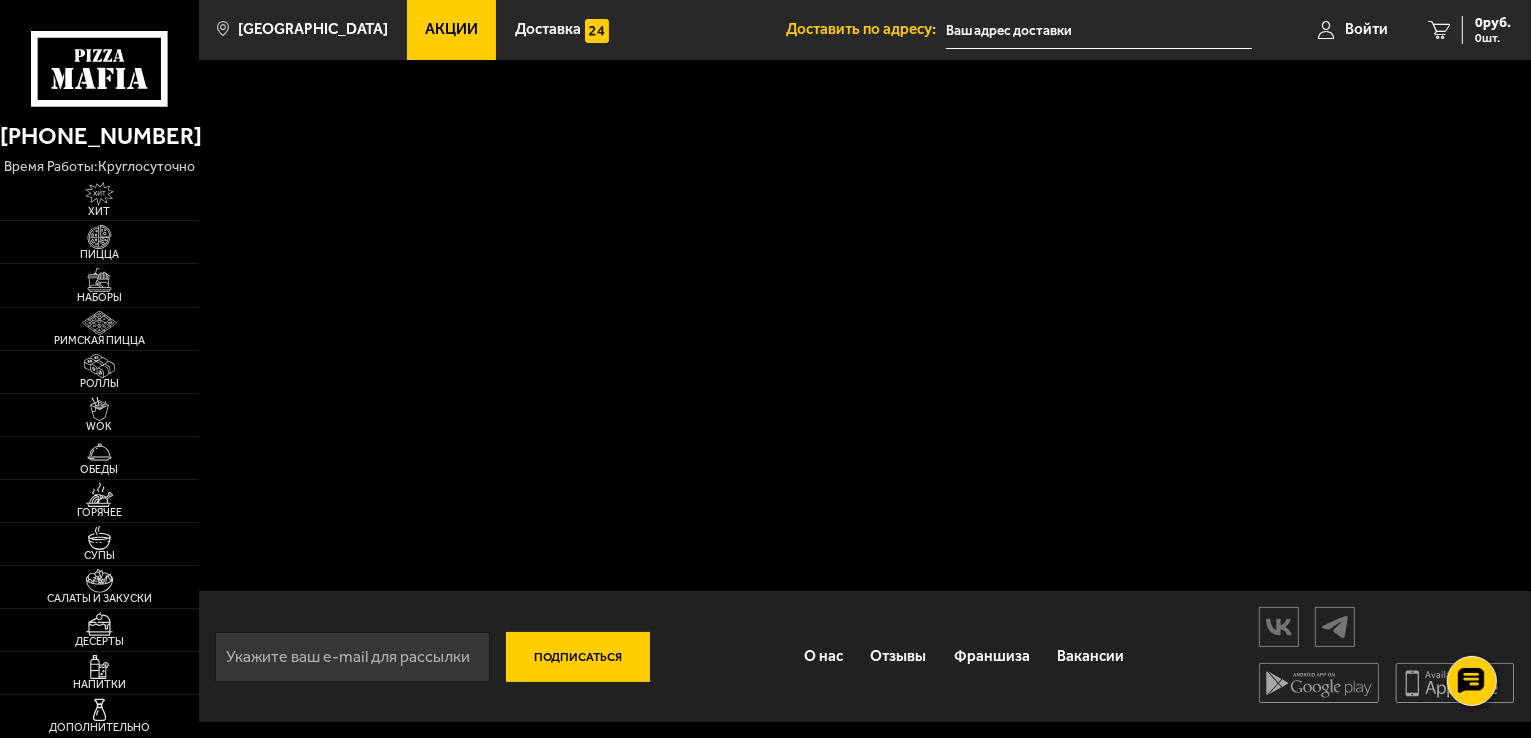 scroll, scrollTop: 0, scrollLeft: 0, axis: both 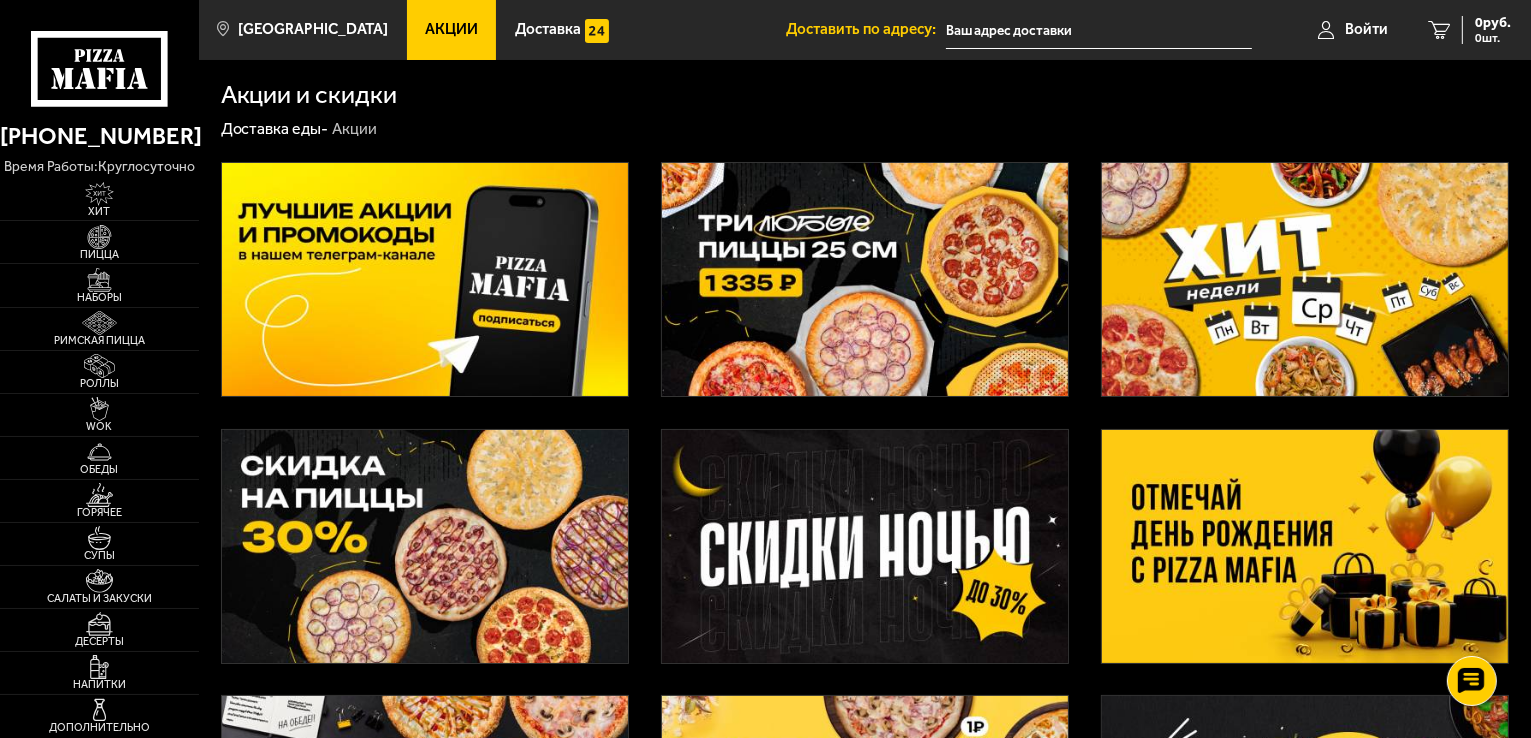 click at bounding box center [865, 279] 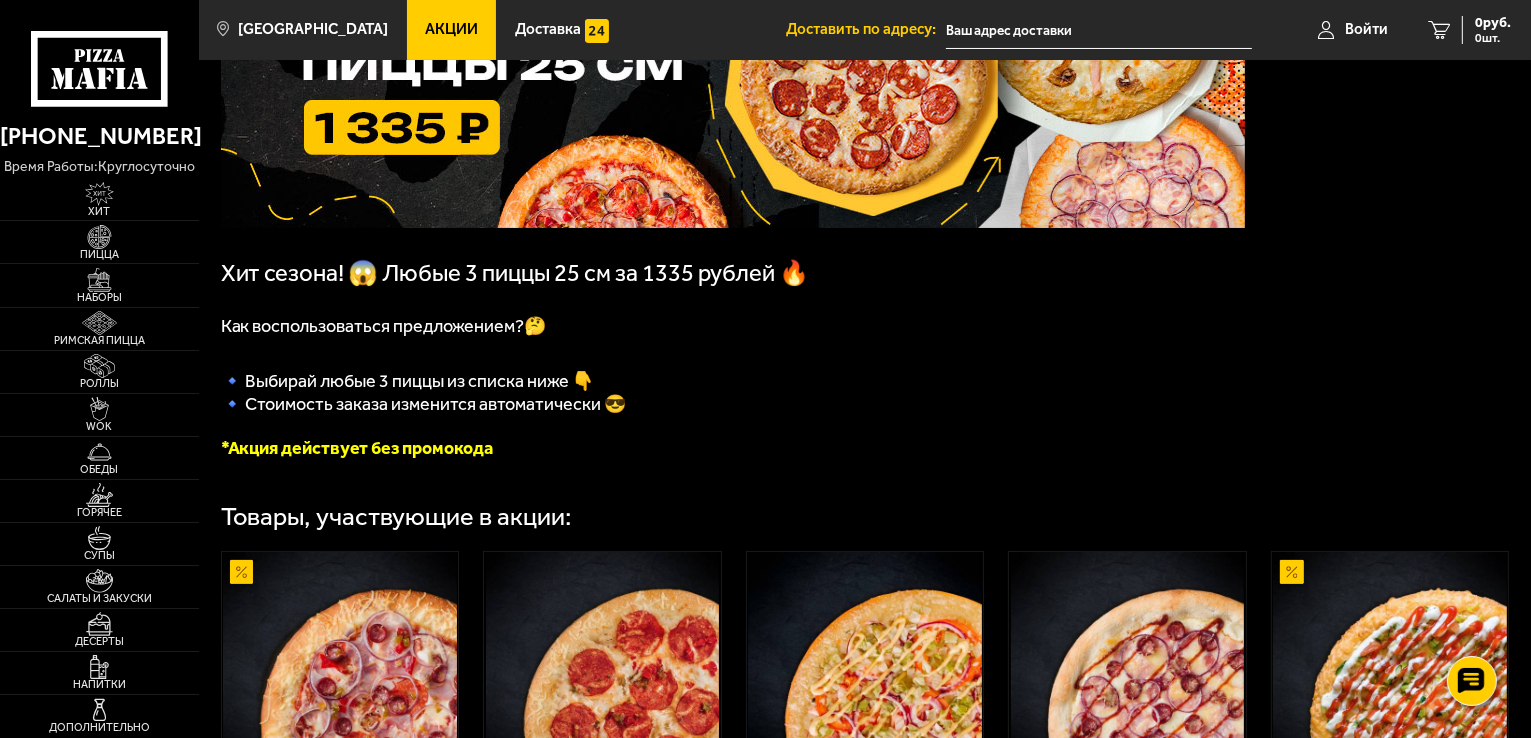 scroll, scrollTop: 0, scrollLeft: 0, axis: both 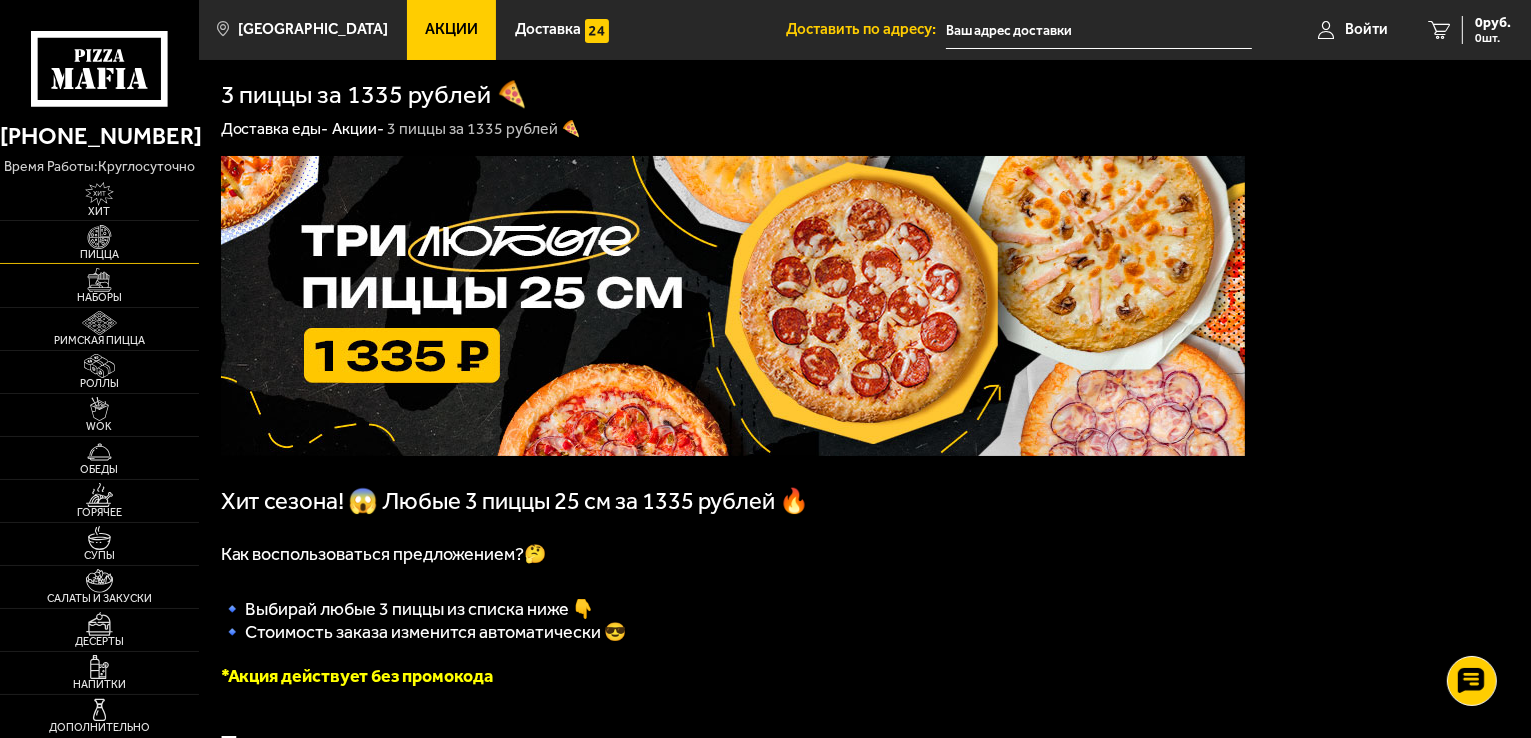 click at bounding box center [99, 237] 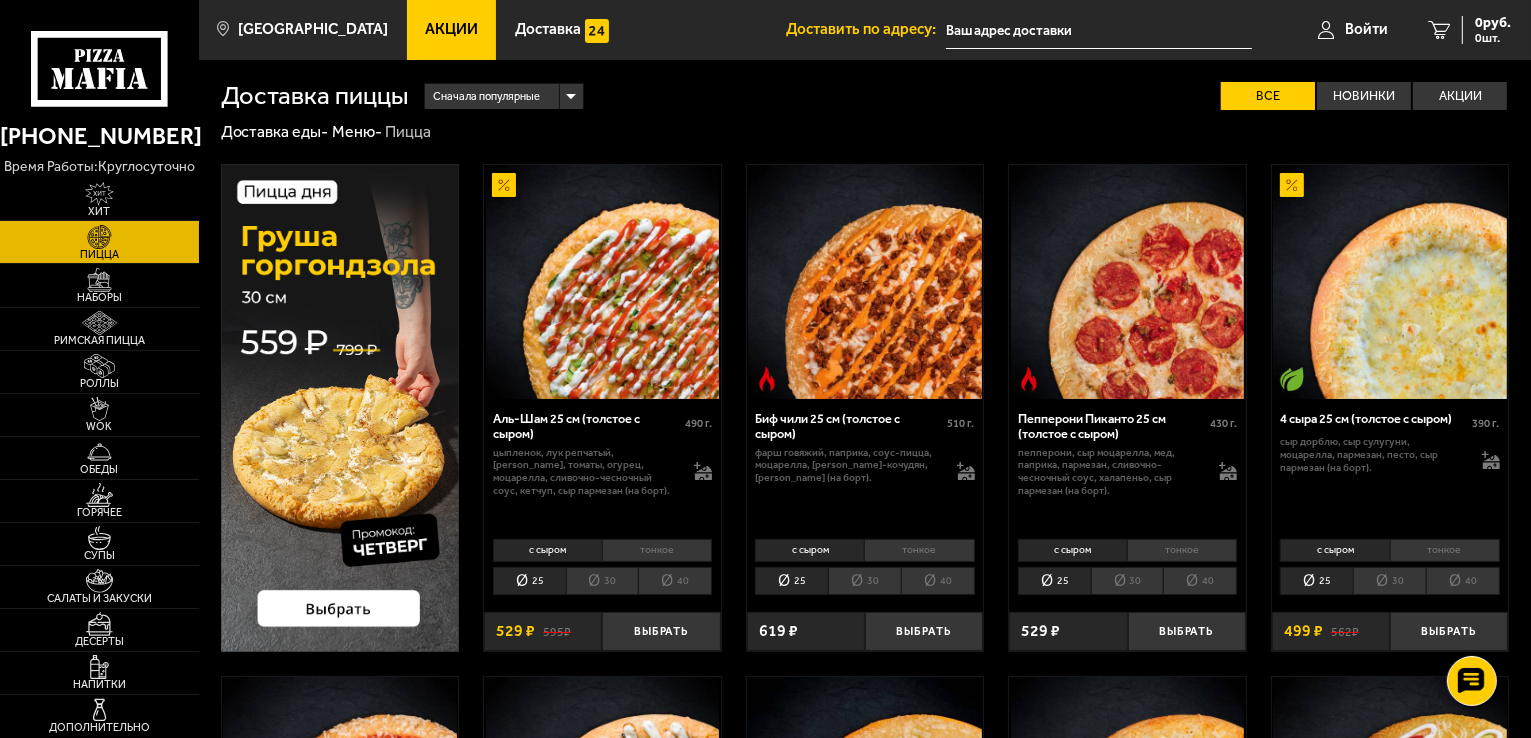 click on "Сначала популярные" at bounding box center (486, 97) 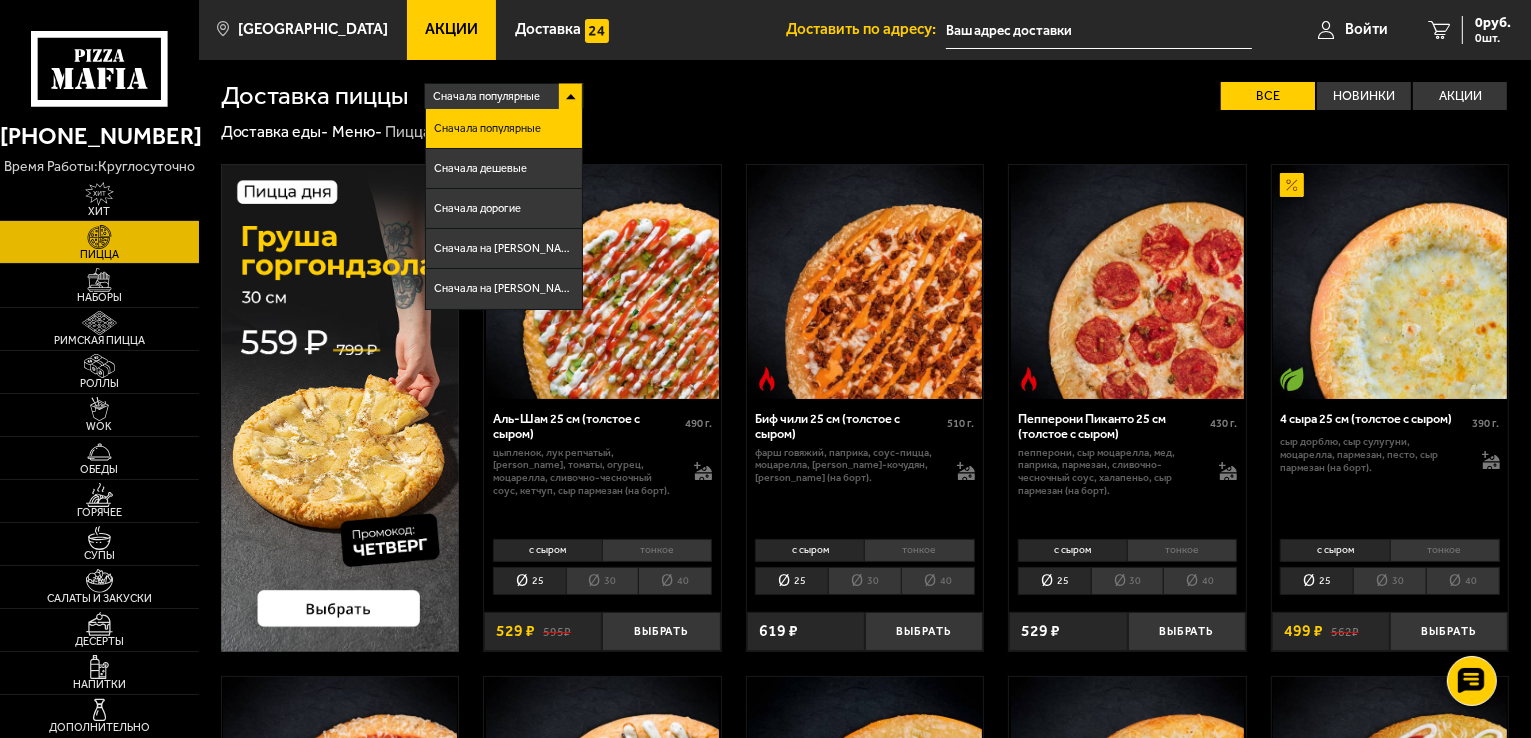 click on "Сначала популярные" at bounding box center (486, 97) 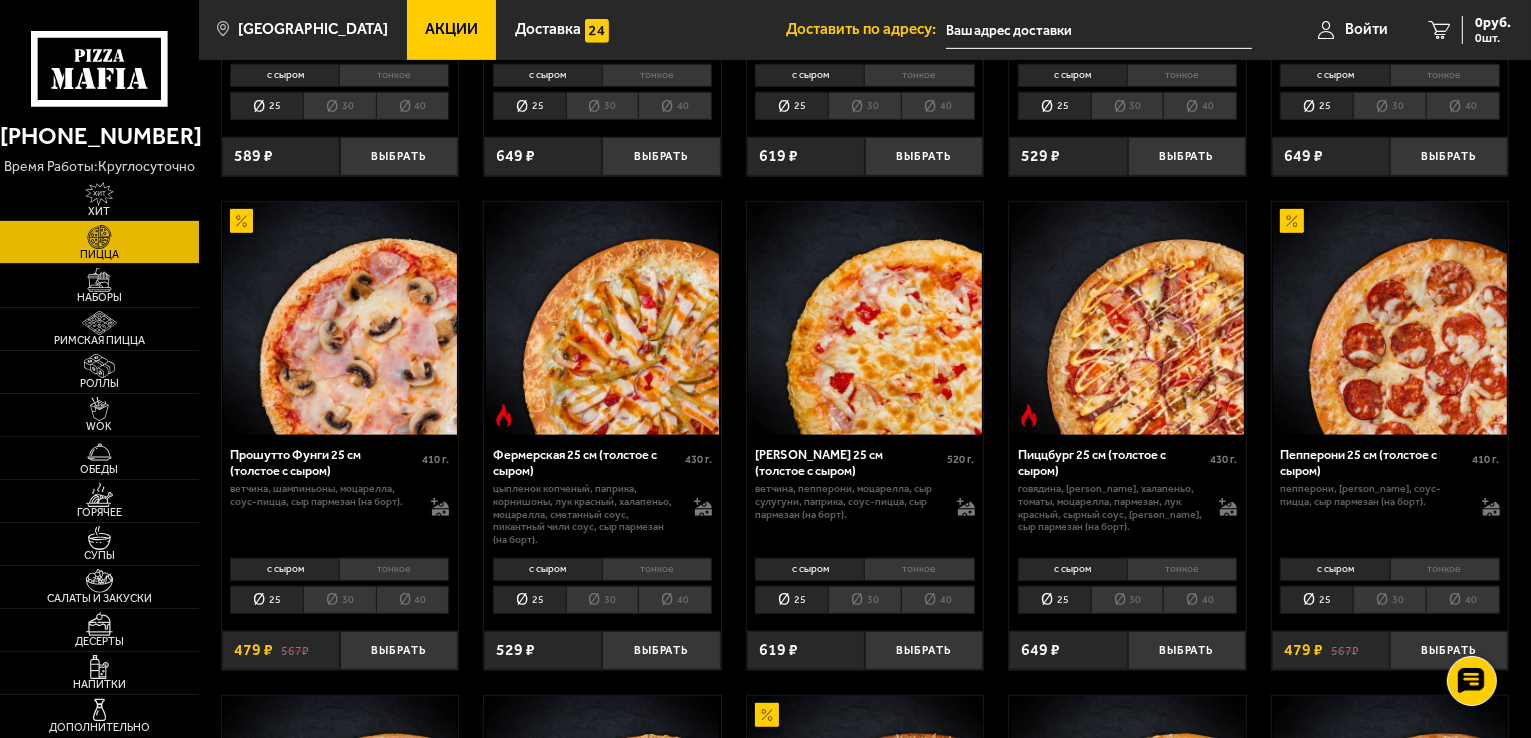 scroll, scrollTop: 1100, scrollLeft: 0, axis: vertical 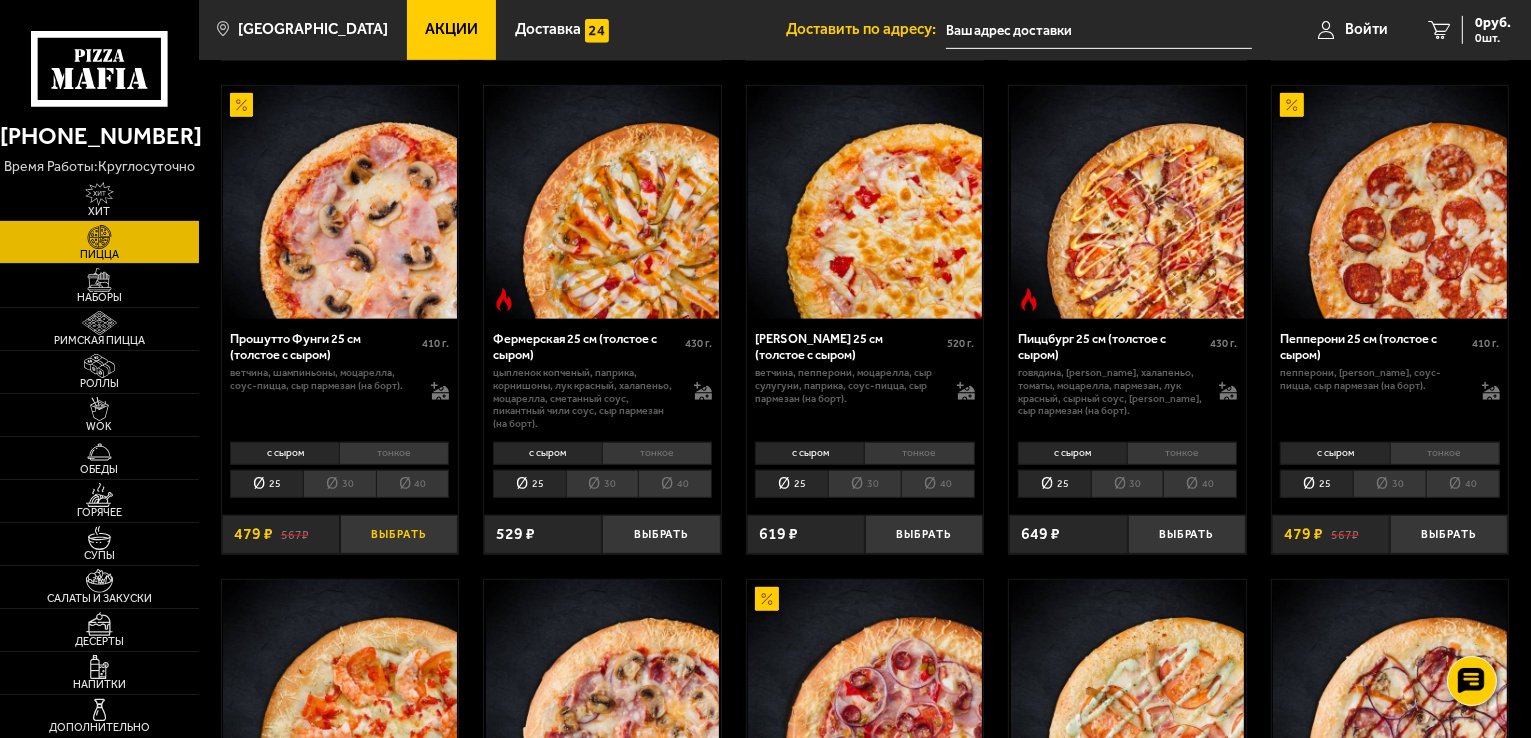 click on "Выбрать" at bounding box center [399, 534] 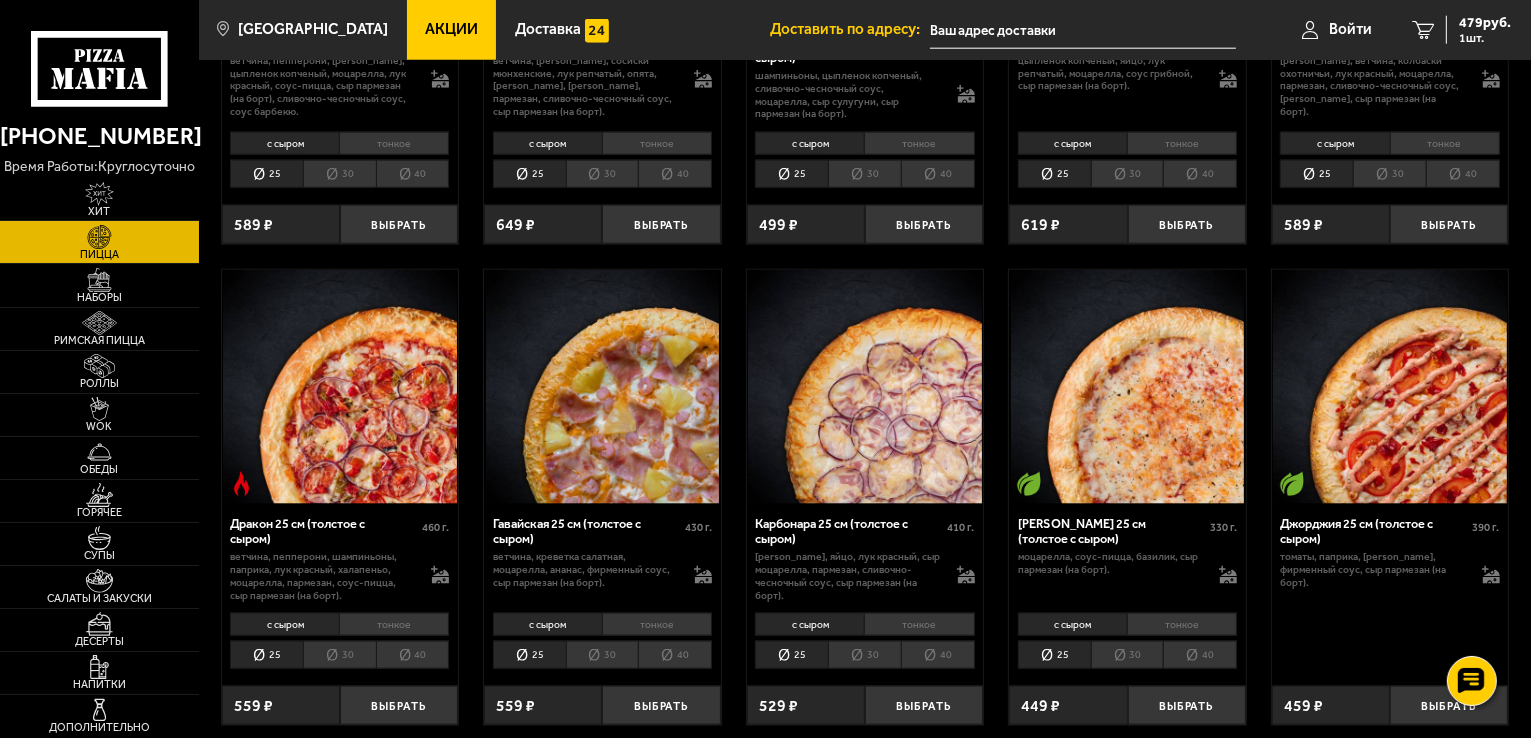 scroll, scrollTop: 2500, scrollLeft: 0, axis: vertical 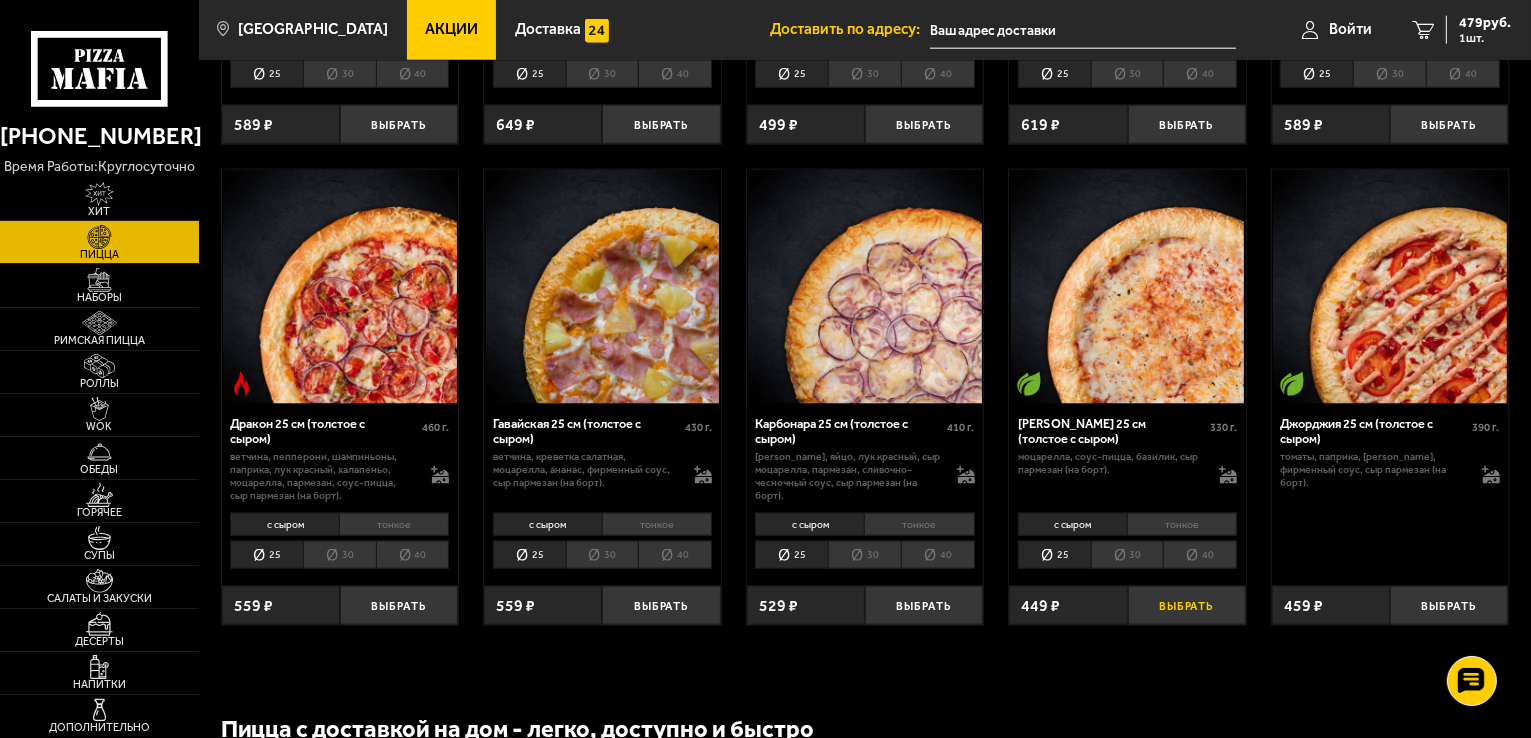 click on "Выбрать" at bounding box center [1187, 605] 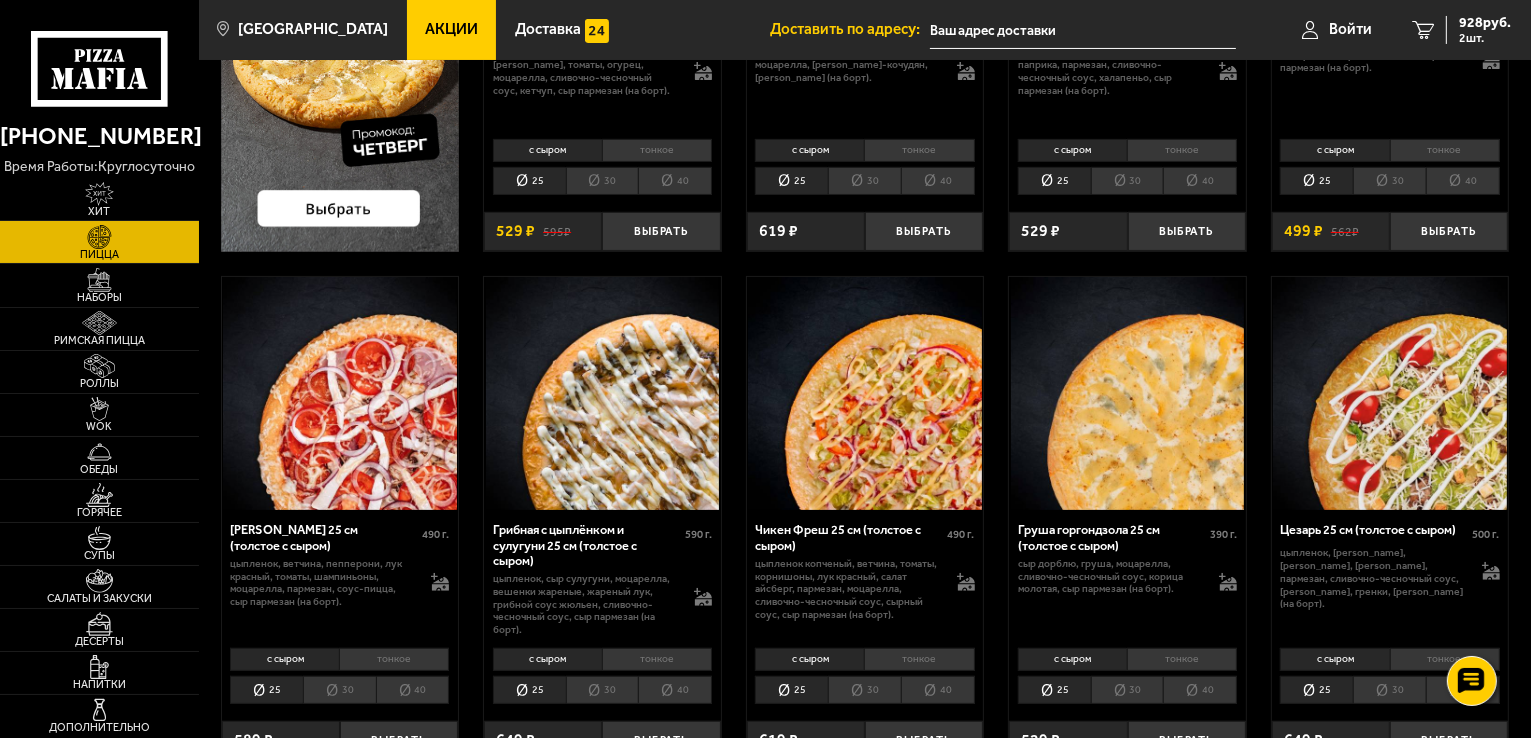 scroll, scrollTop: 100, scrollLeft: 0, axis: vertical 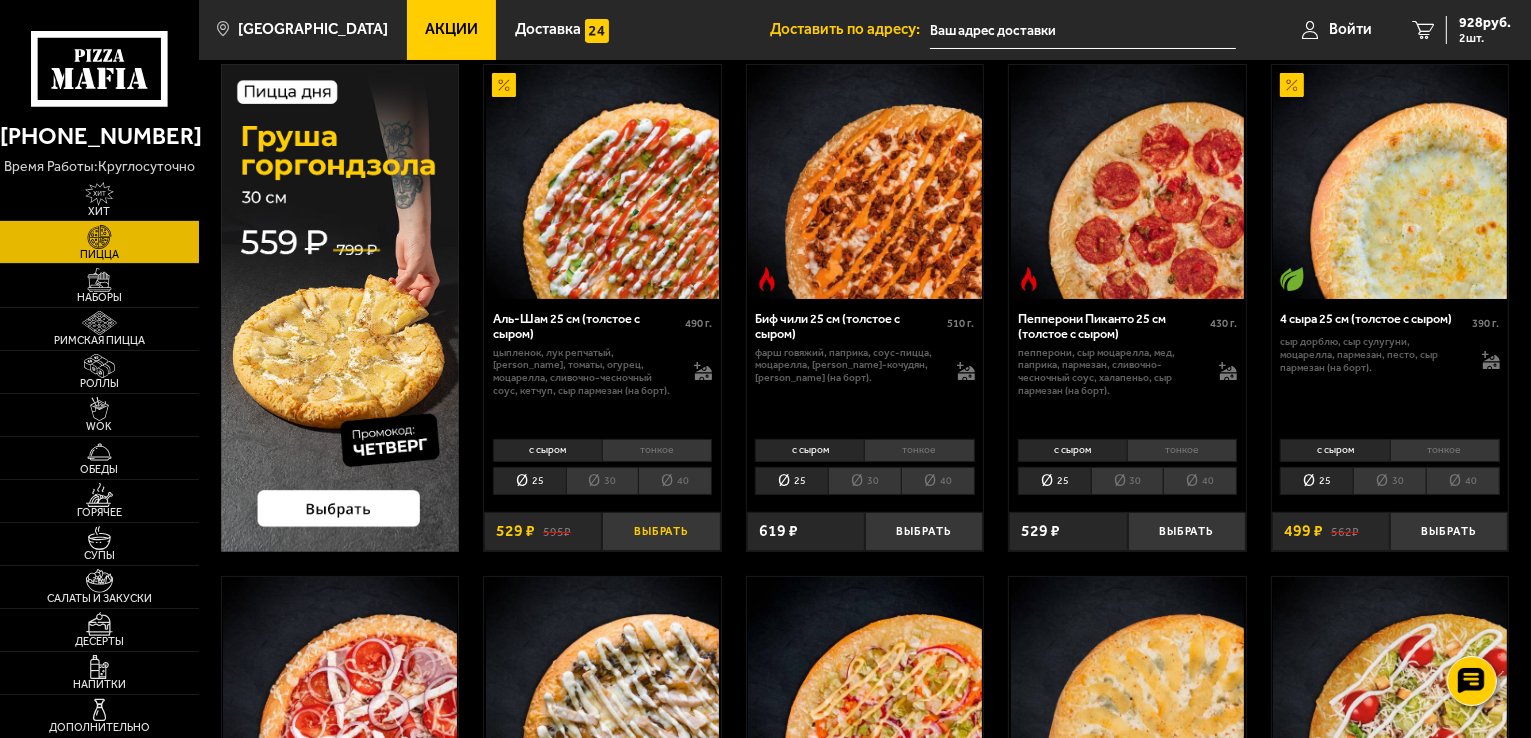 click on "Выбрать" at bounding box center (661, 531) 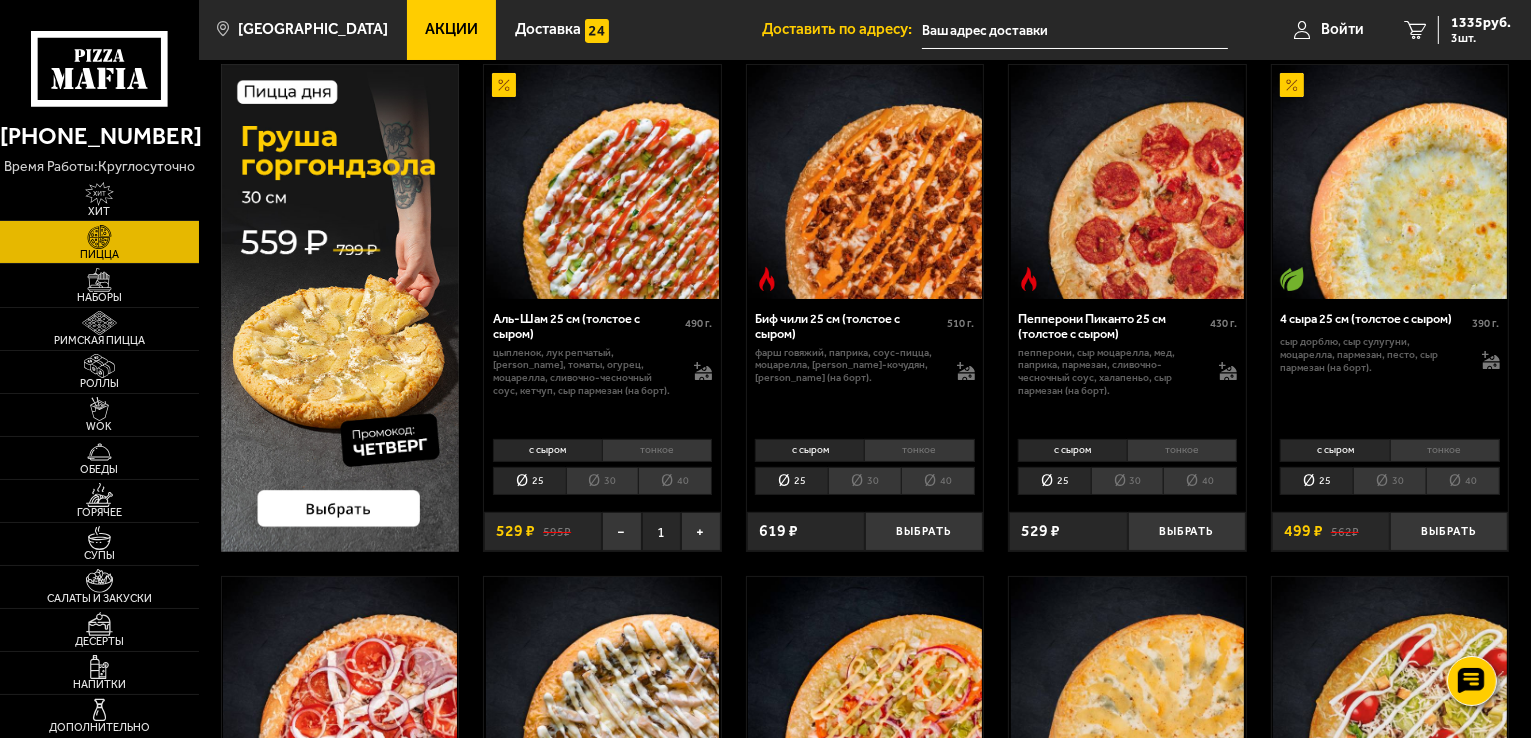 click on "30" at bounding box center (1389, 481) 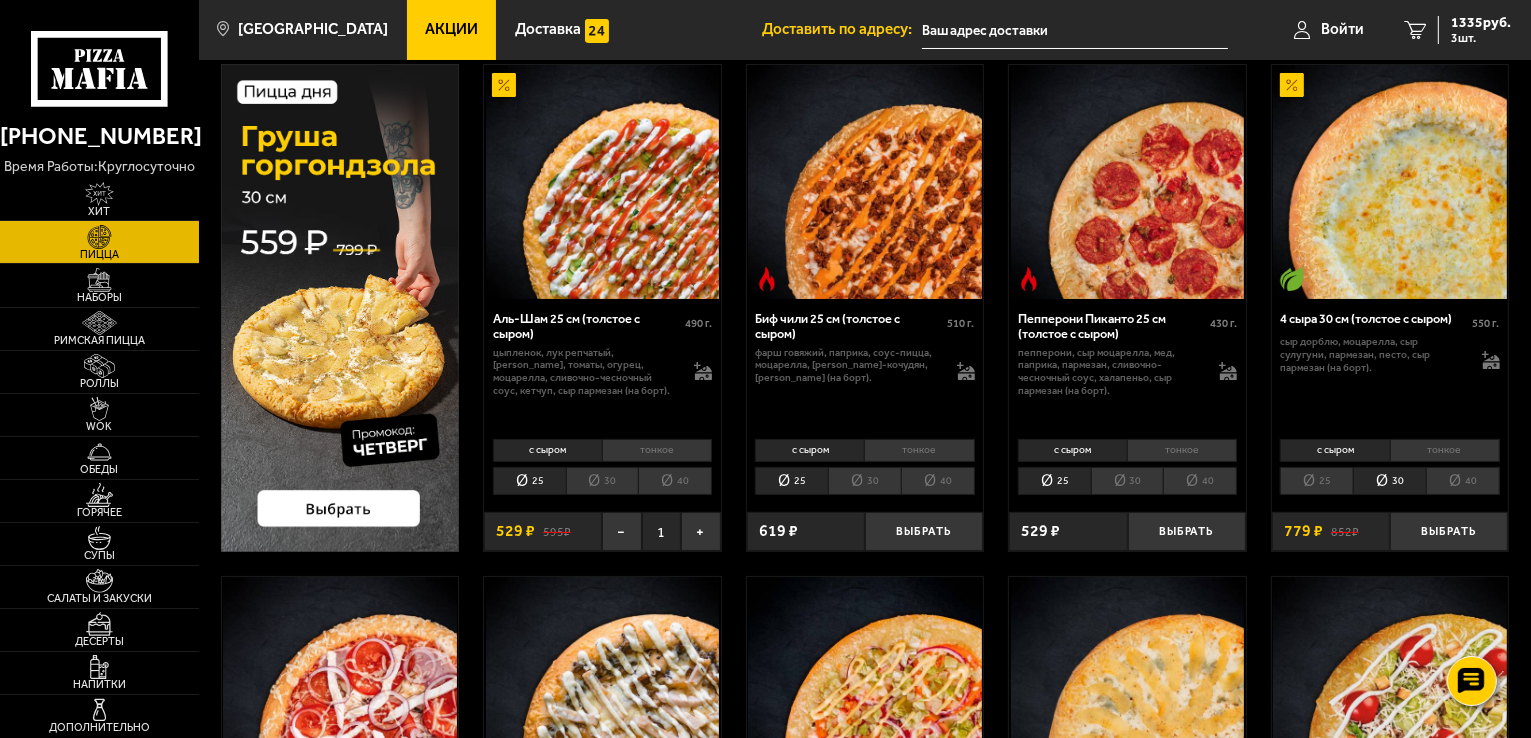 click on "25" at bounding box center (1316, 481) 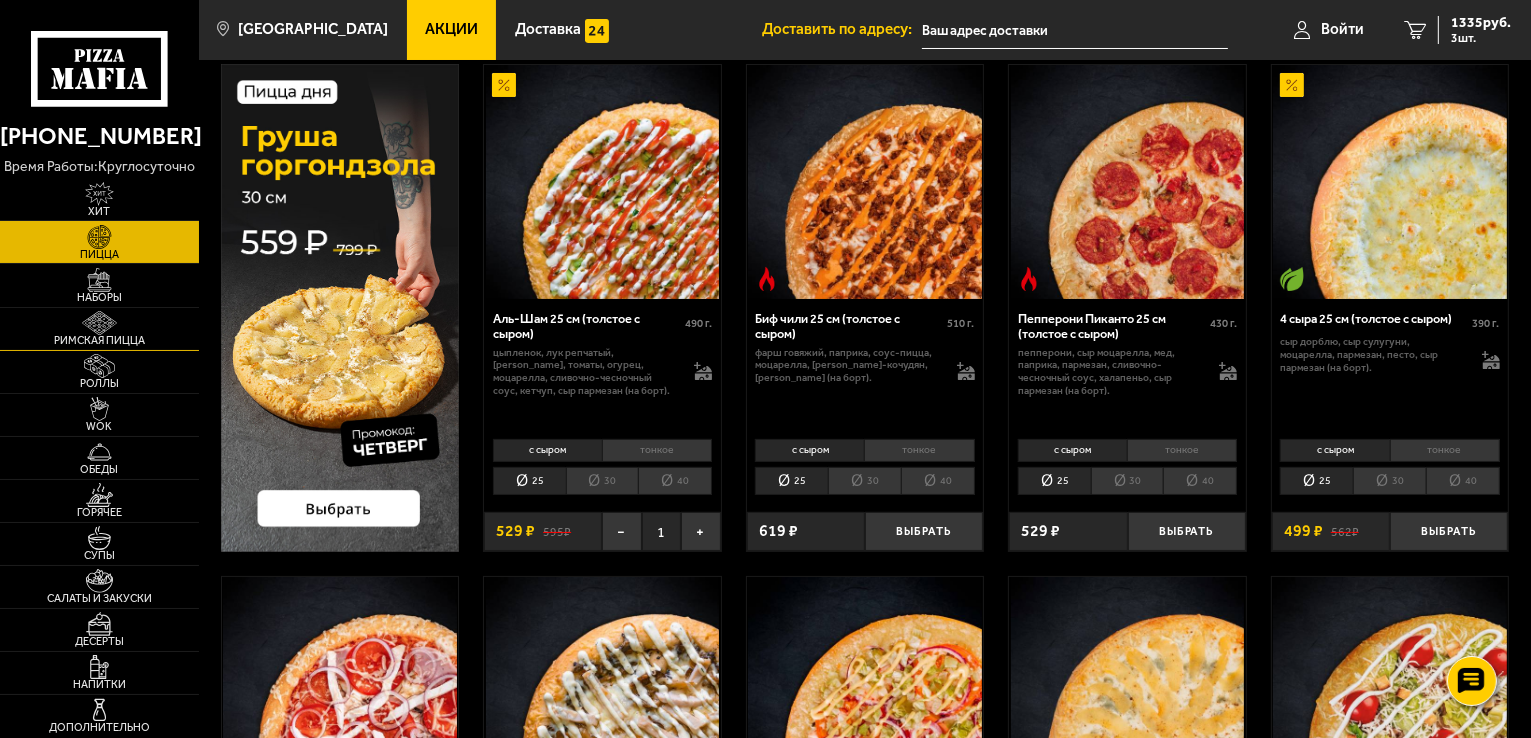 click on "Римская пицца" at bounding box center (99, 340) 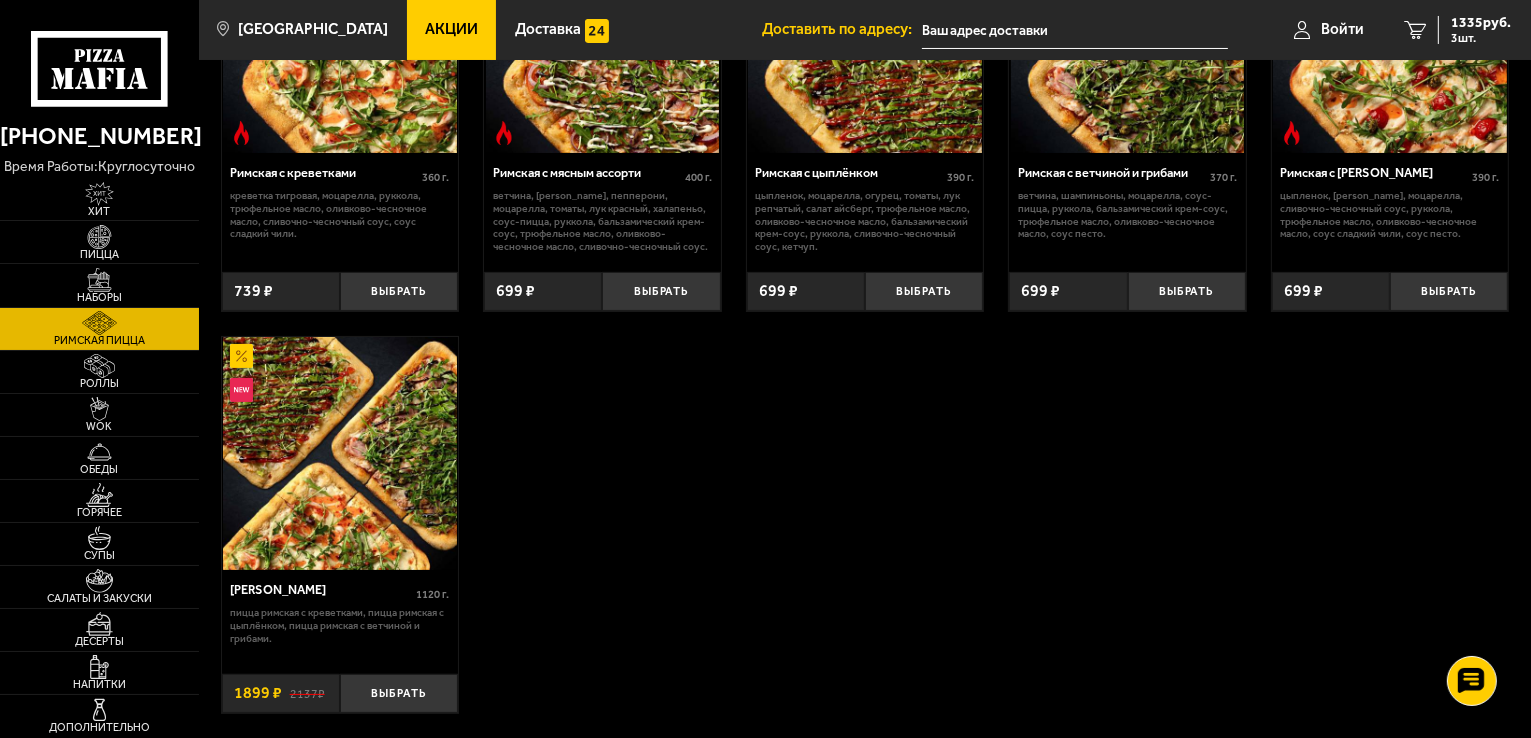 scroll, scrollTop: 300, scrollLeft: 0, axis: vertical 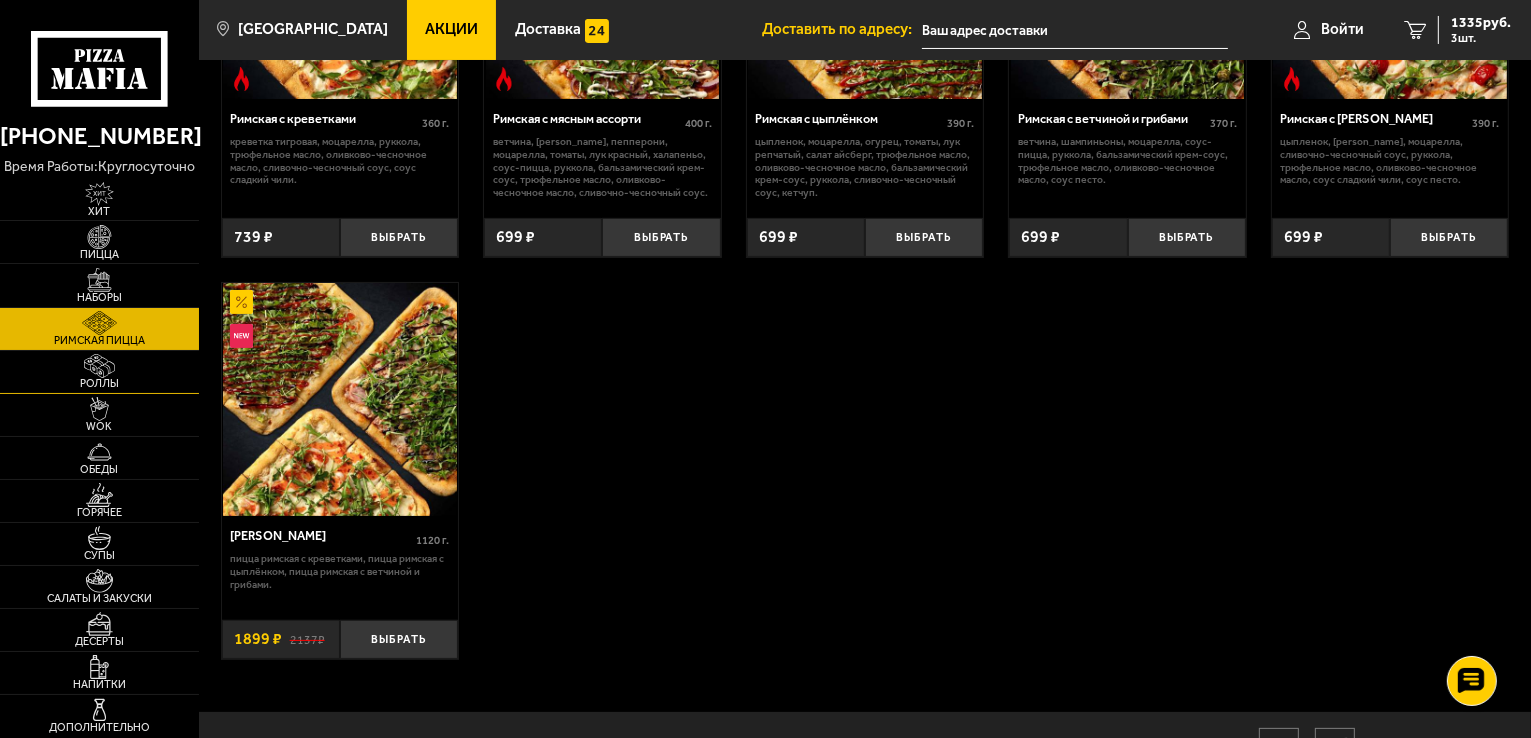 click on "Роллы" at bounding box center (99, 383) 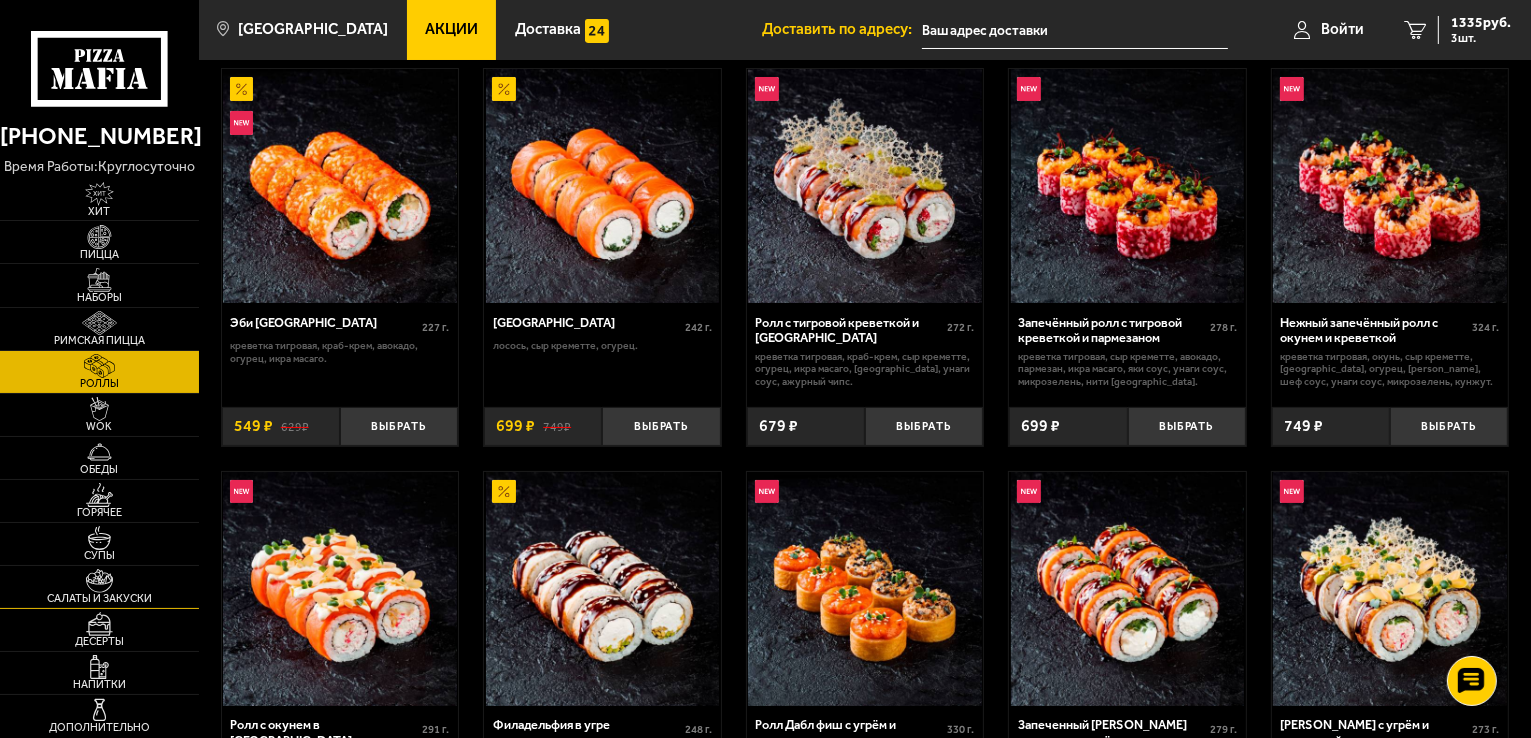scroll, scrollTop: 100, scrollLeft: 0, axis: vertical 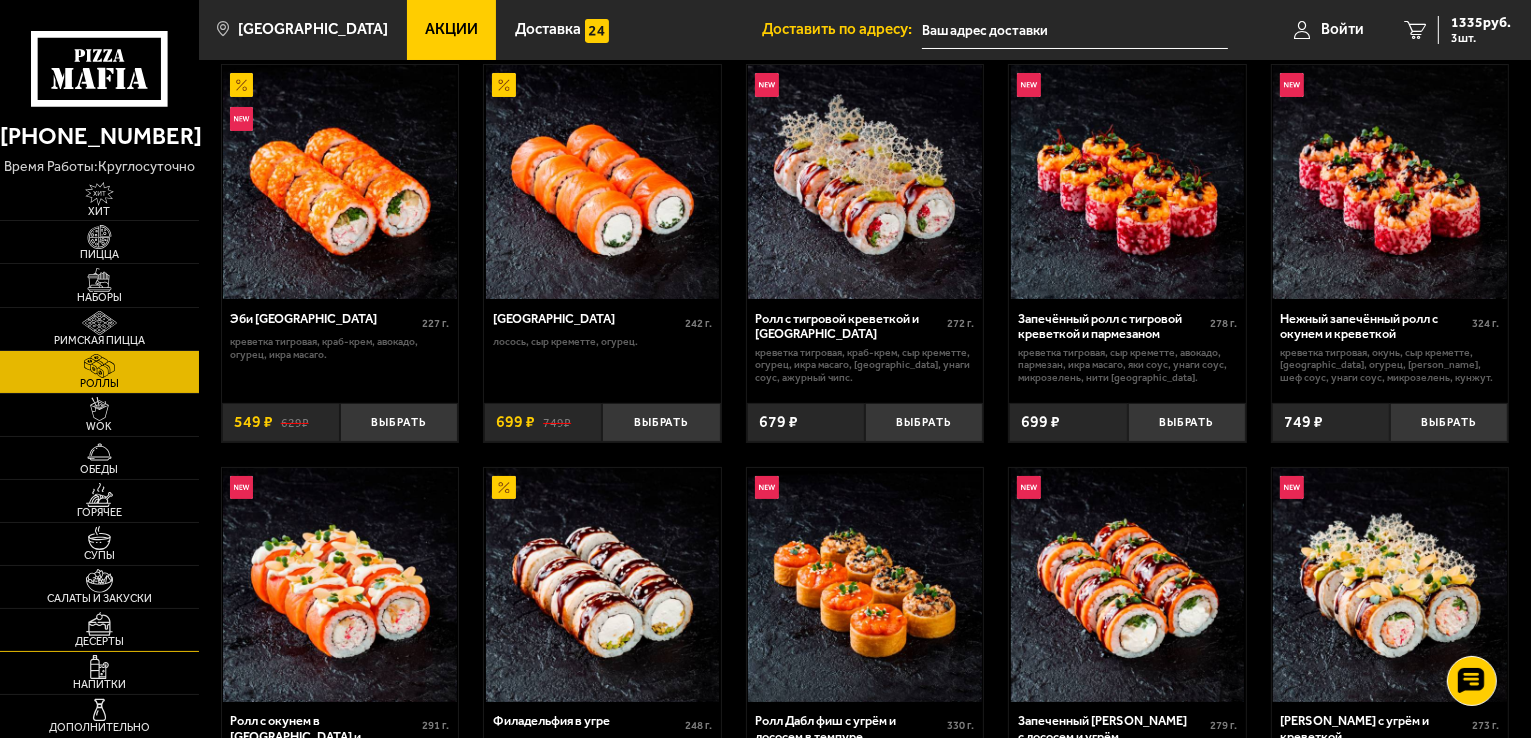 click on "Десерты" at bounding box center [99, 630] 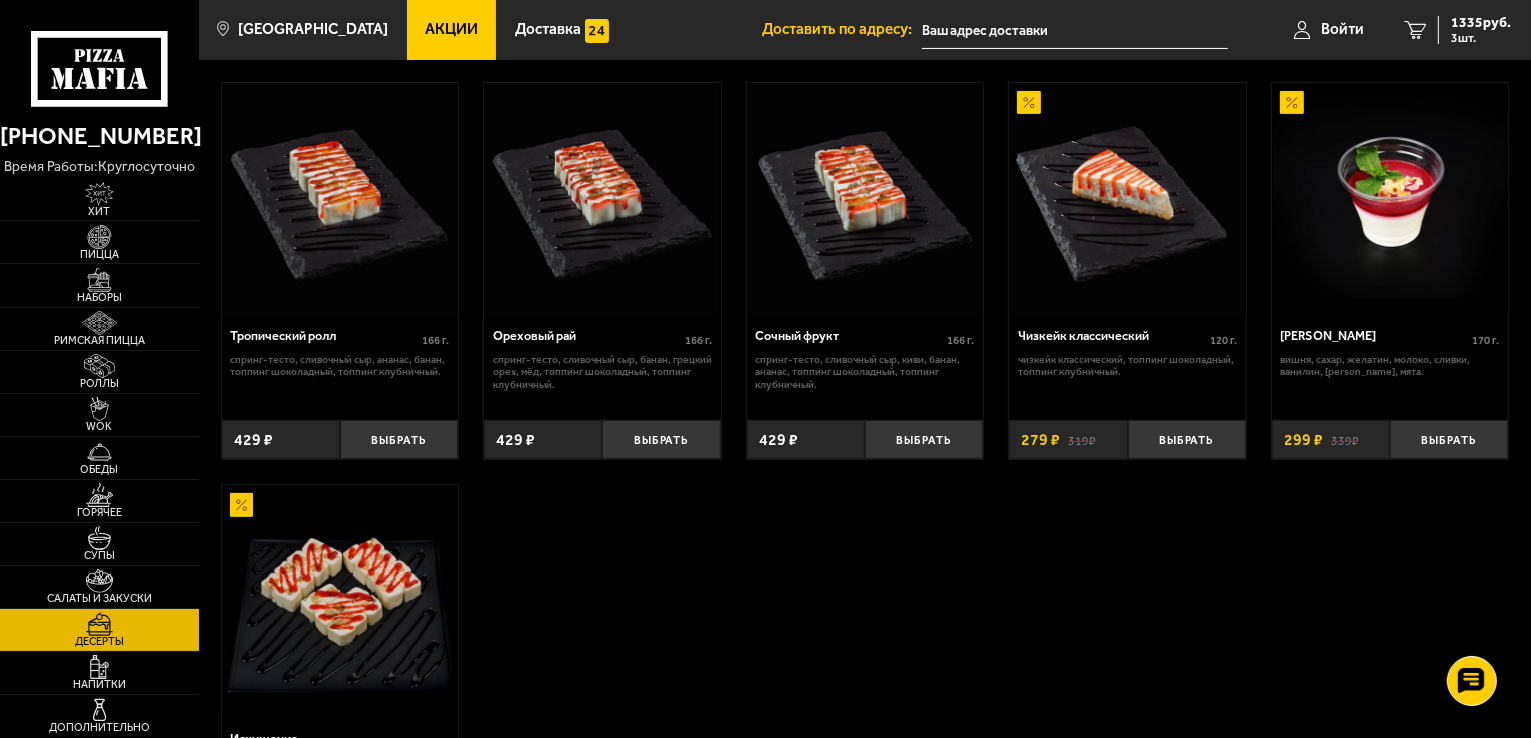 scroll, scrollTop: 500, scrollLeft: 0, axis: vertical 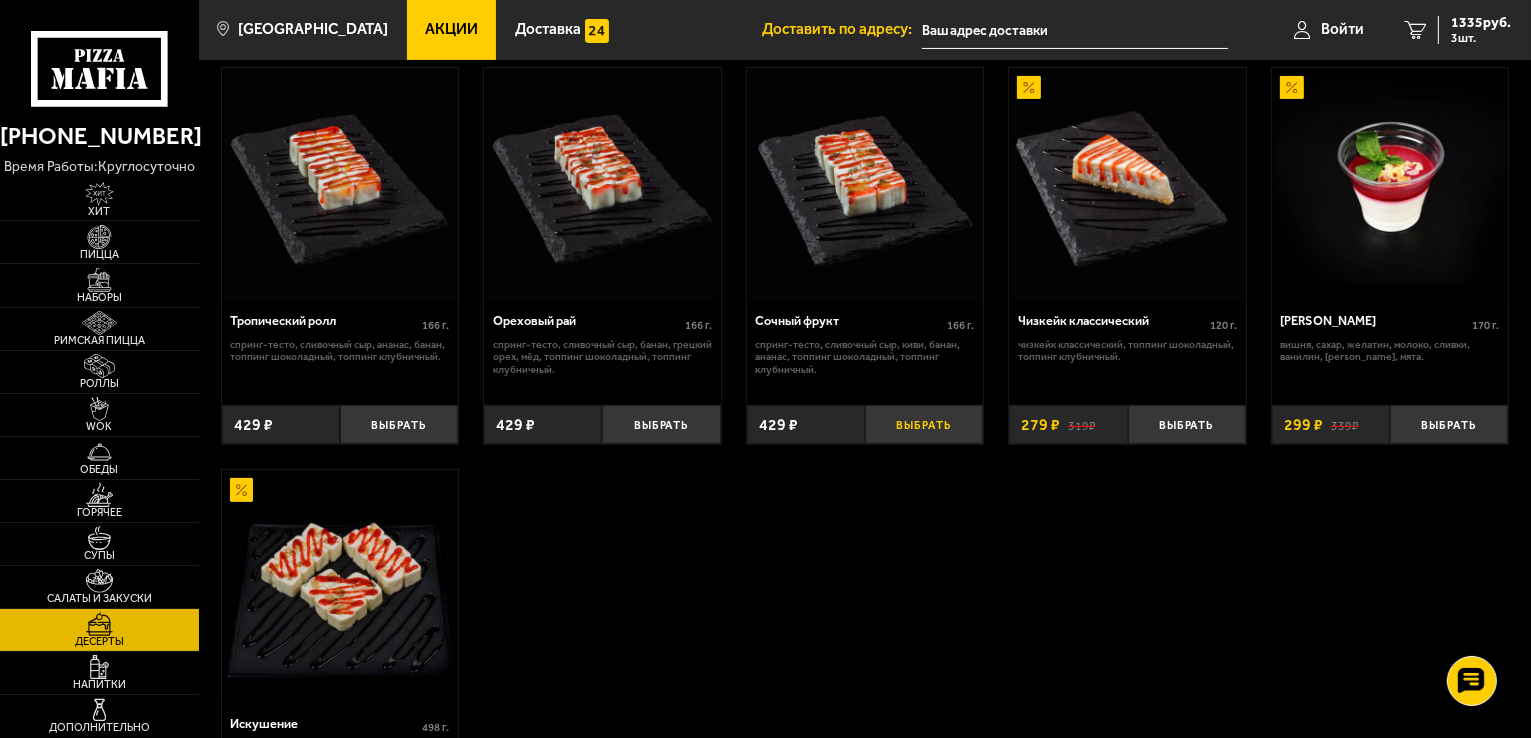 click on "Выбрать" at bounding box center [924, 424] 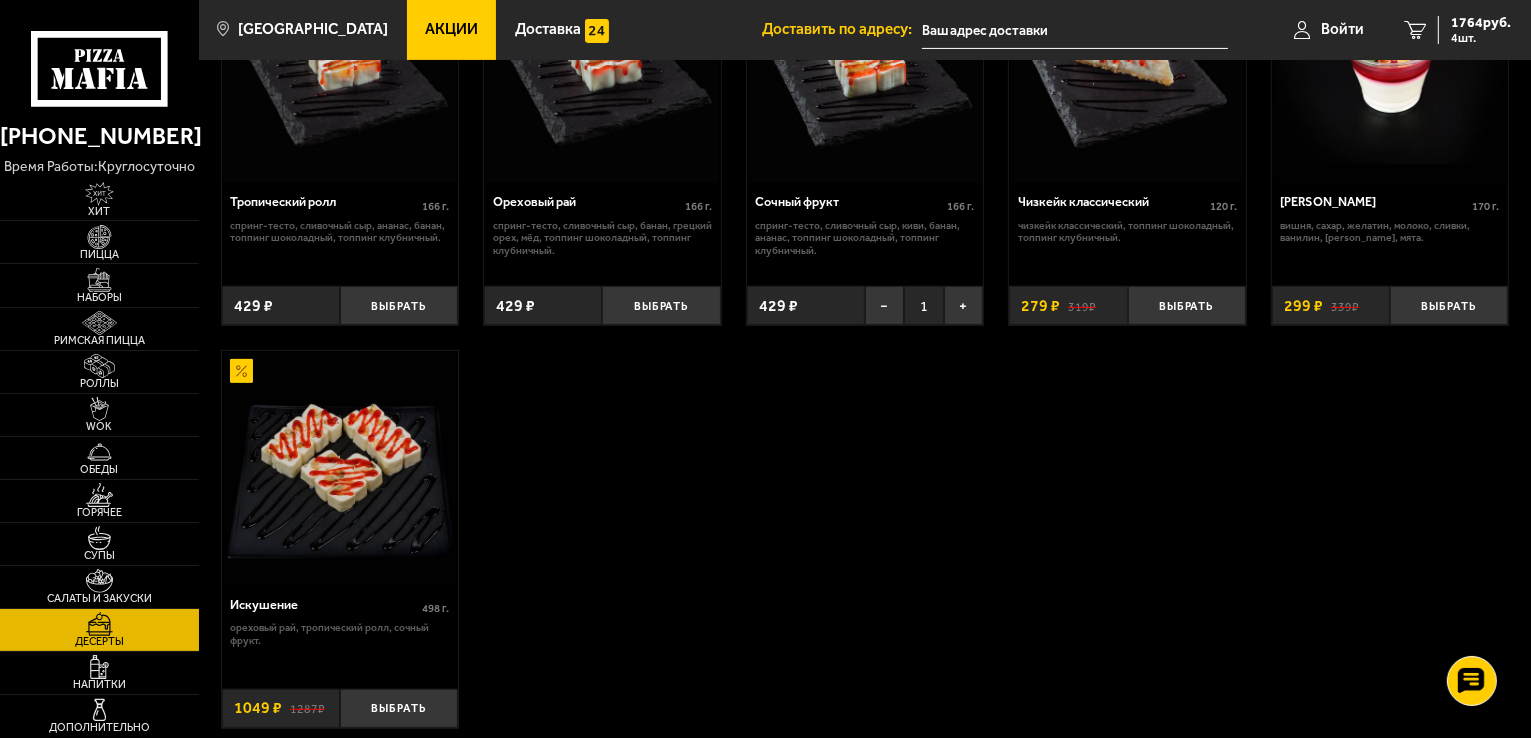 scroll, scrollTop: 600, scrollLeft: 0, axis: vertical 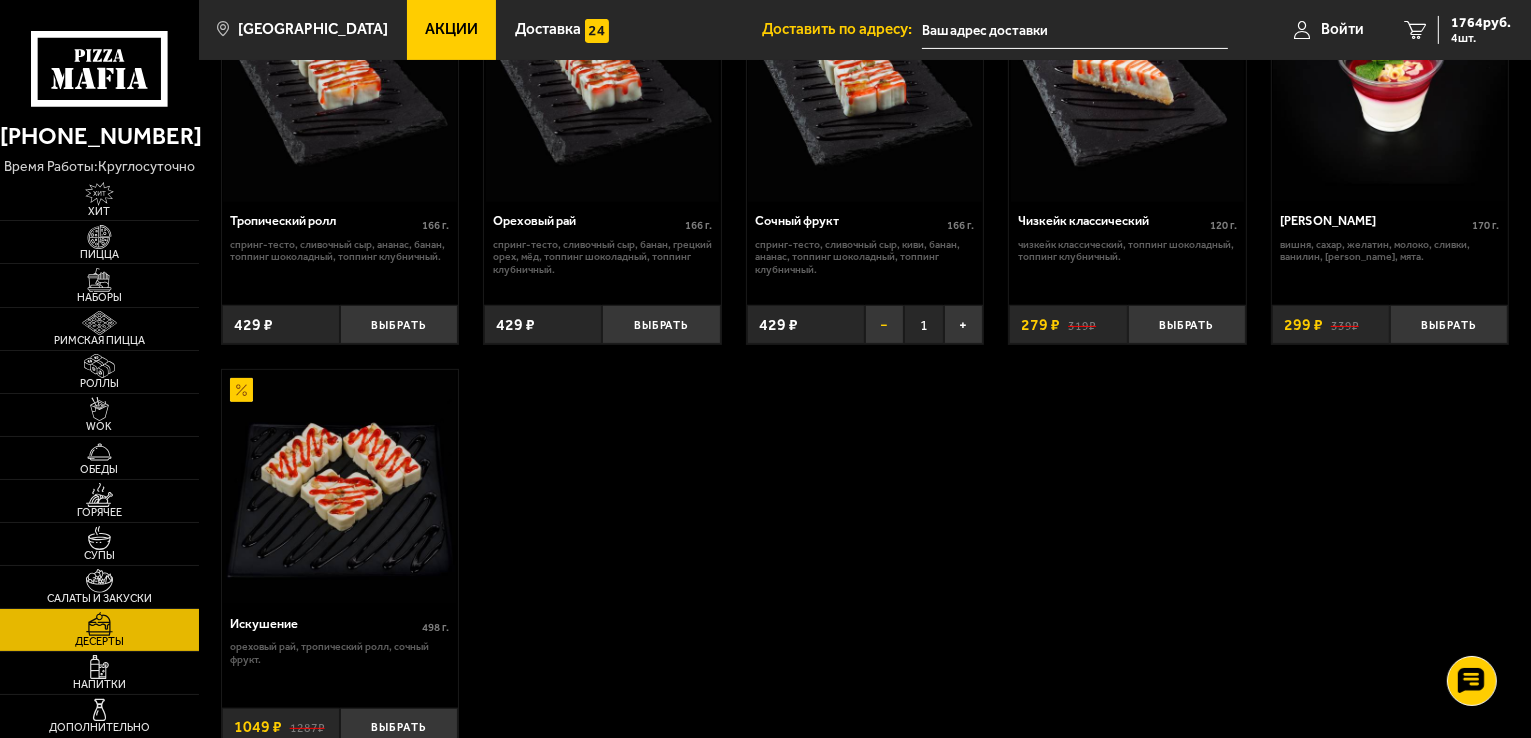 click on "−" at bounding box center (884, 324) 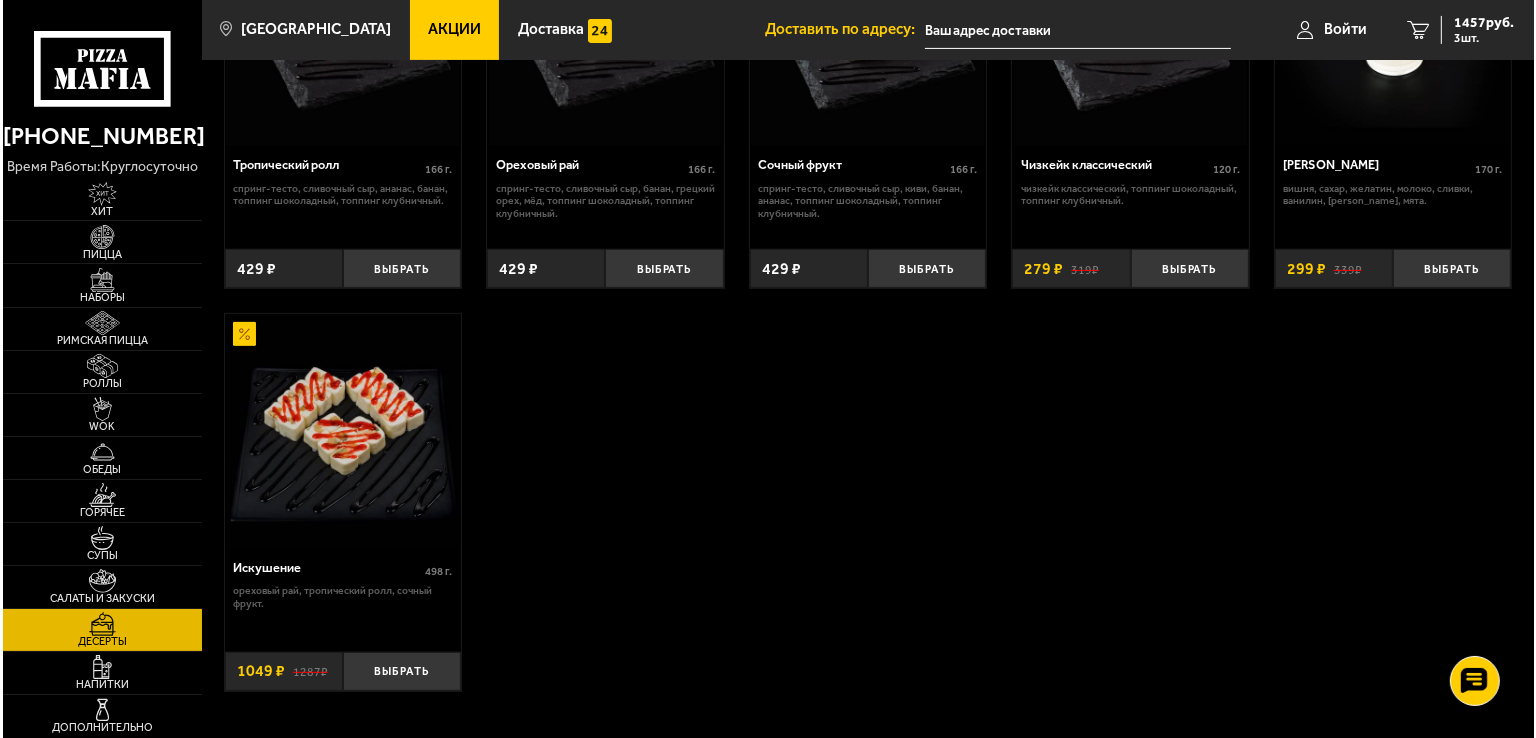 scroll, scrollTop: 700, scrollLeft: 0, axis: vertical 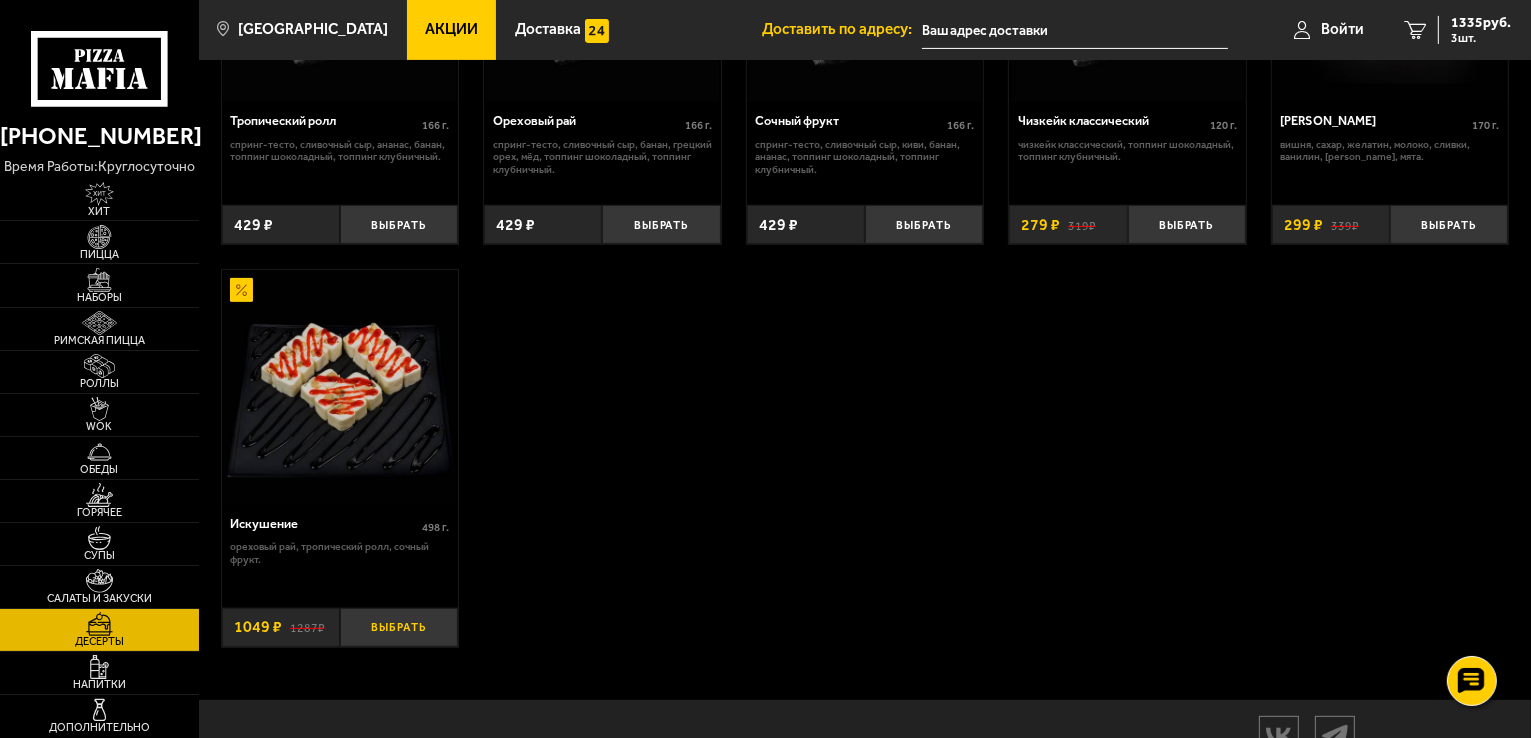 click on "Выбрать" at bounding box center (399, 627) 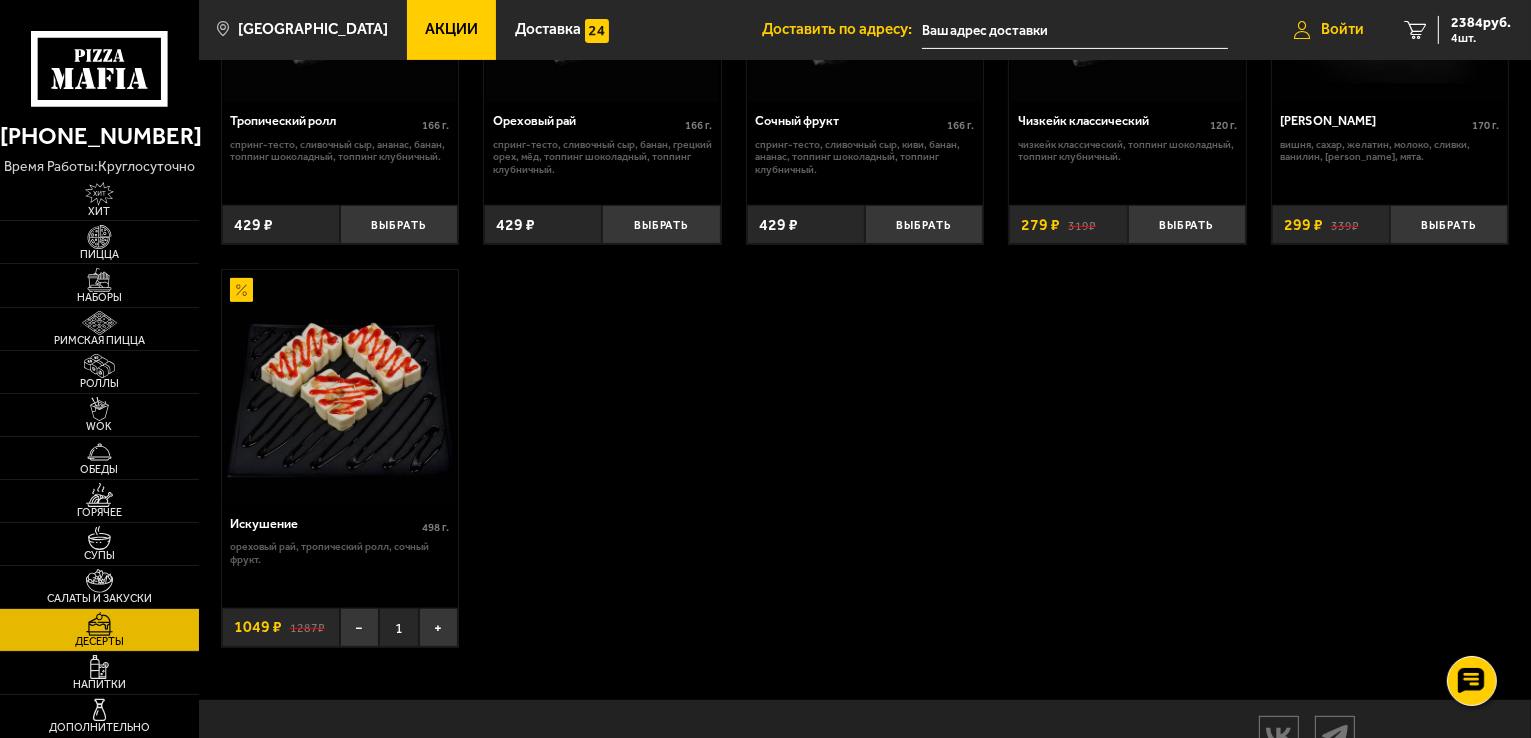 click on "Войти" at bounding box center [1342, 29] 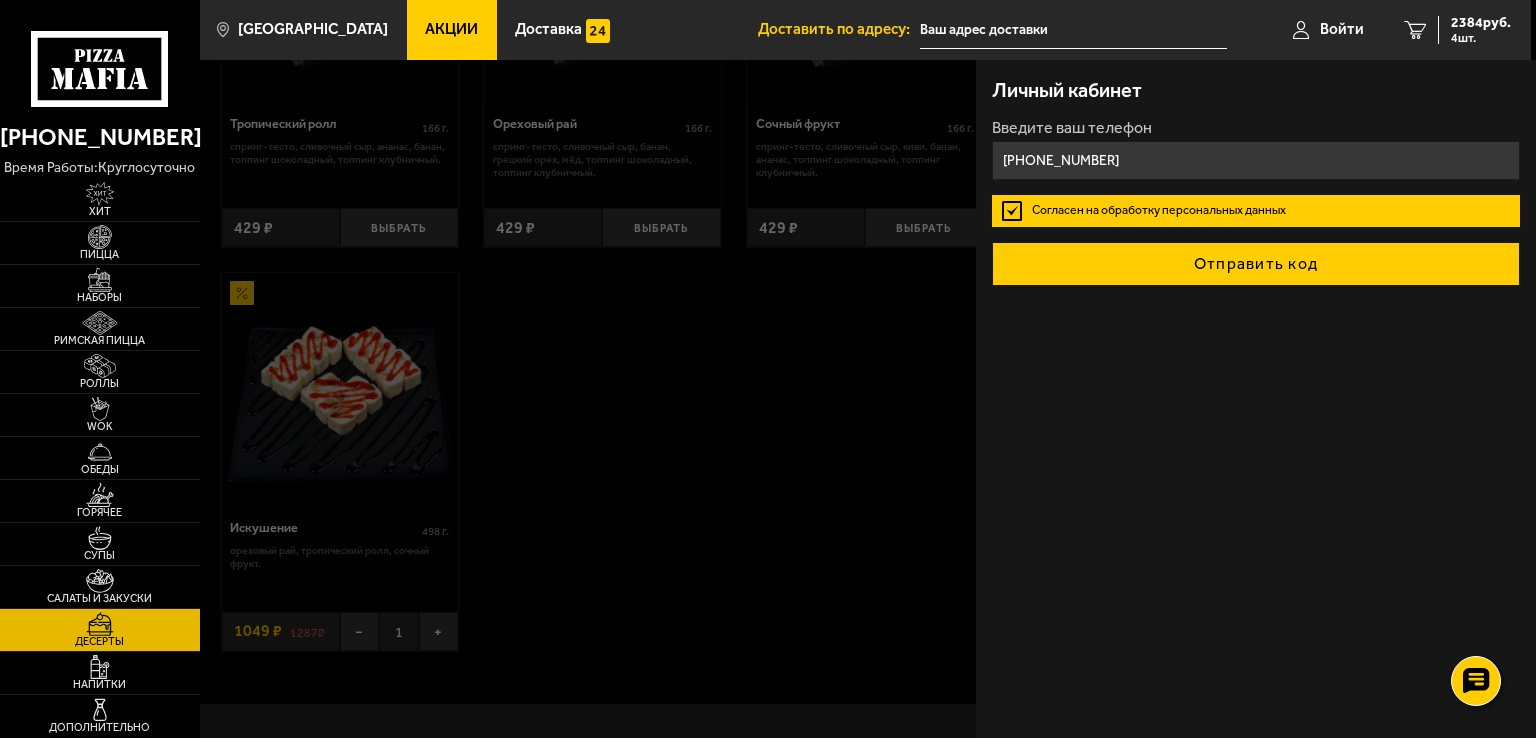 type on "[PHONE_NUMBER]" 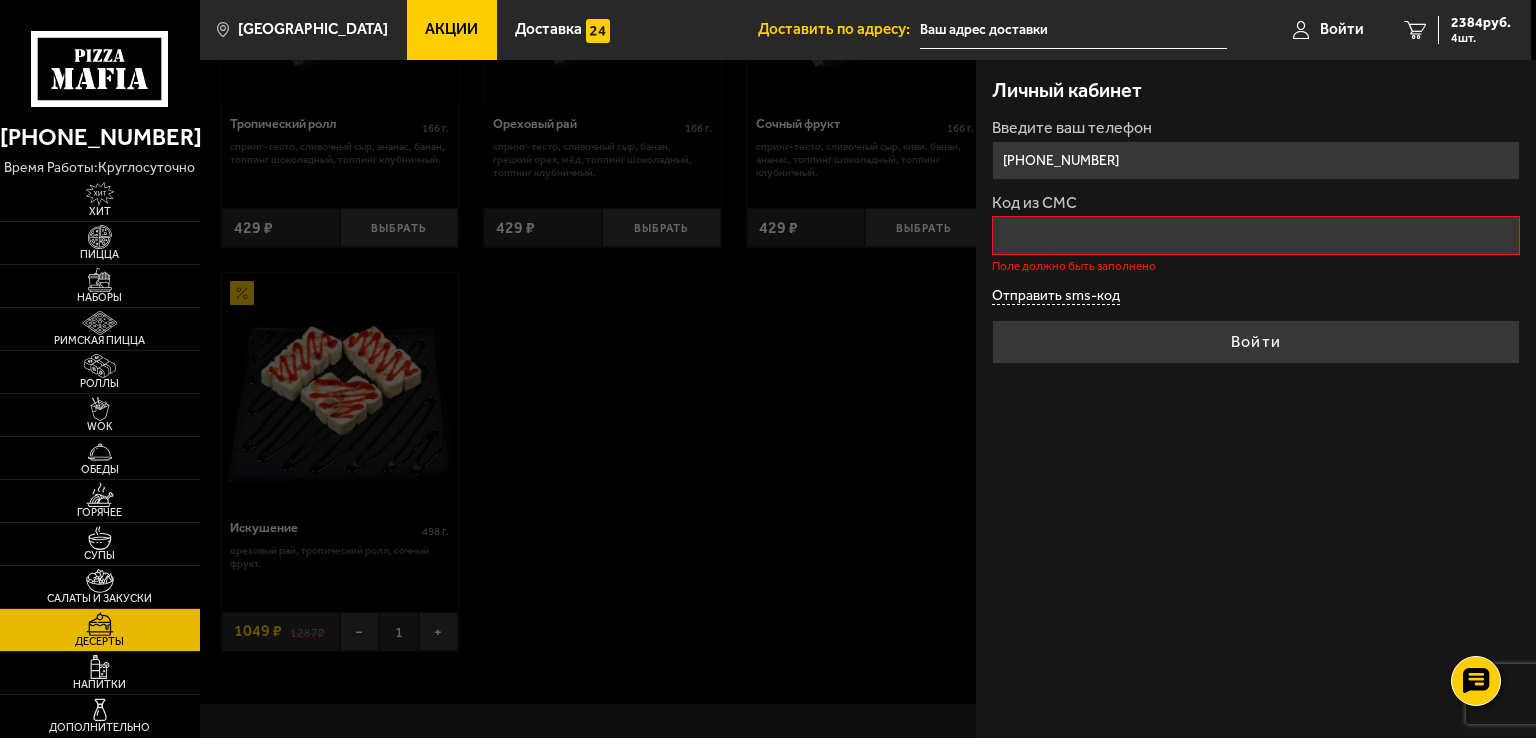 click on "Отправить sms-код" at bounding box center (1056, 296) 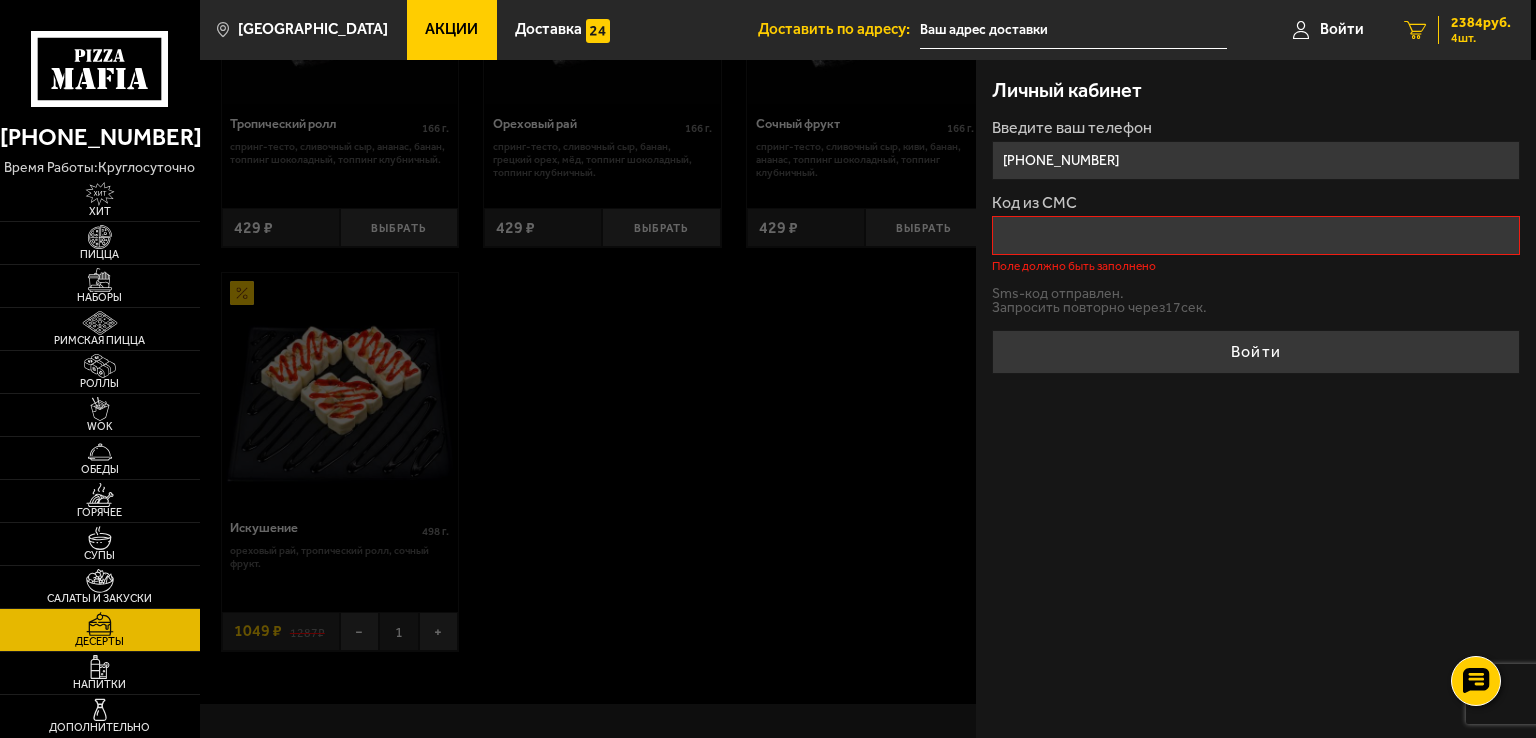 click on "4  шт." at bounding box center [1481, 38] 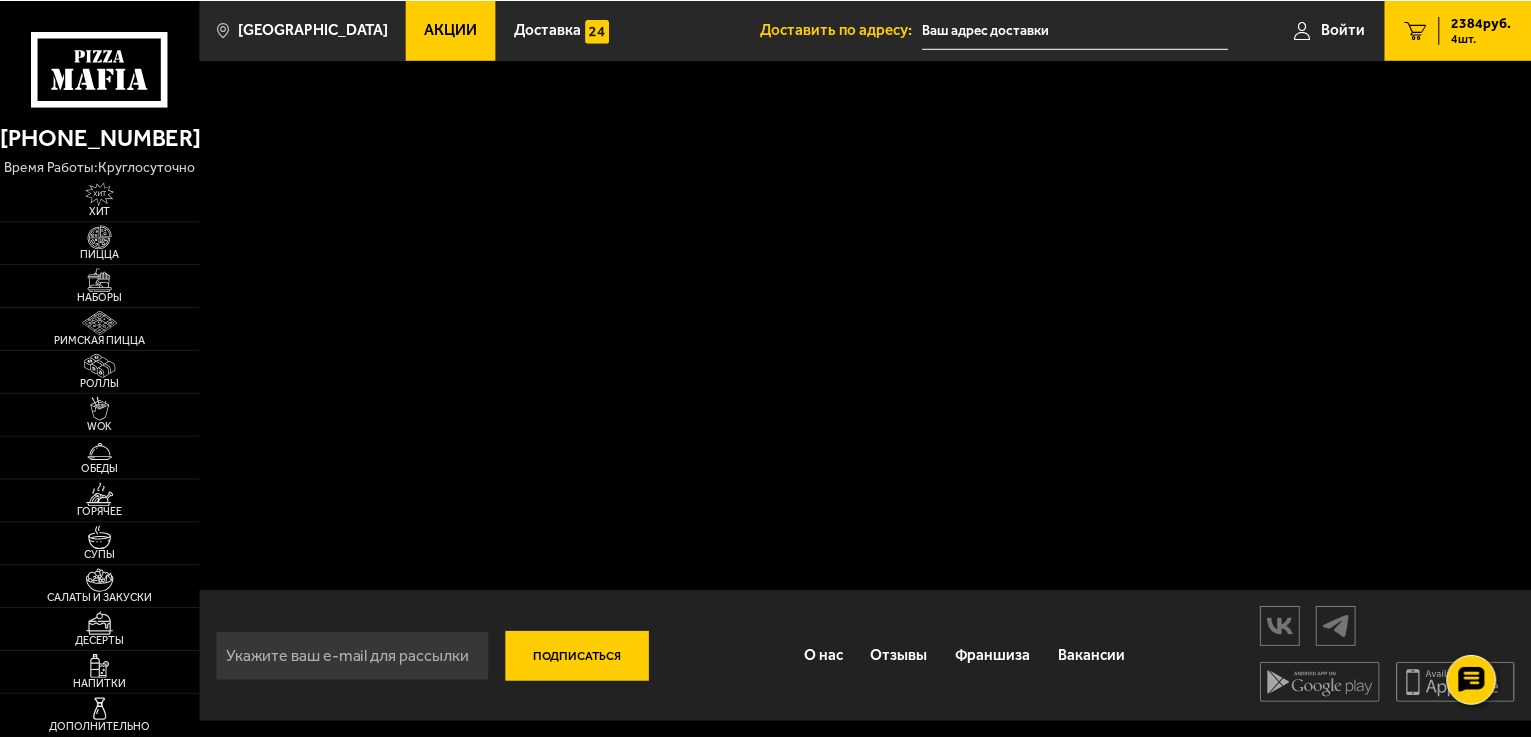 scroll, scrollTop: 0, scrollLeft: 0, axis: both 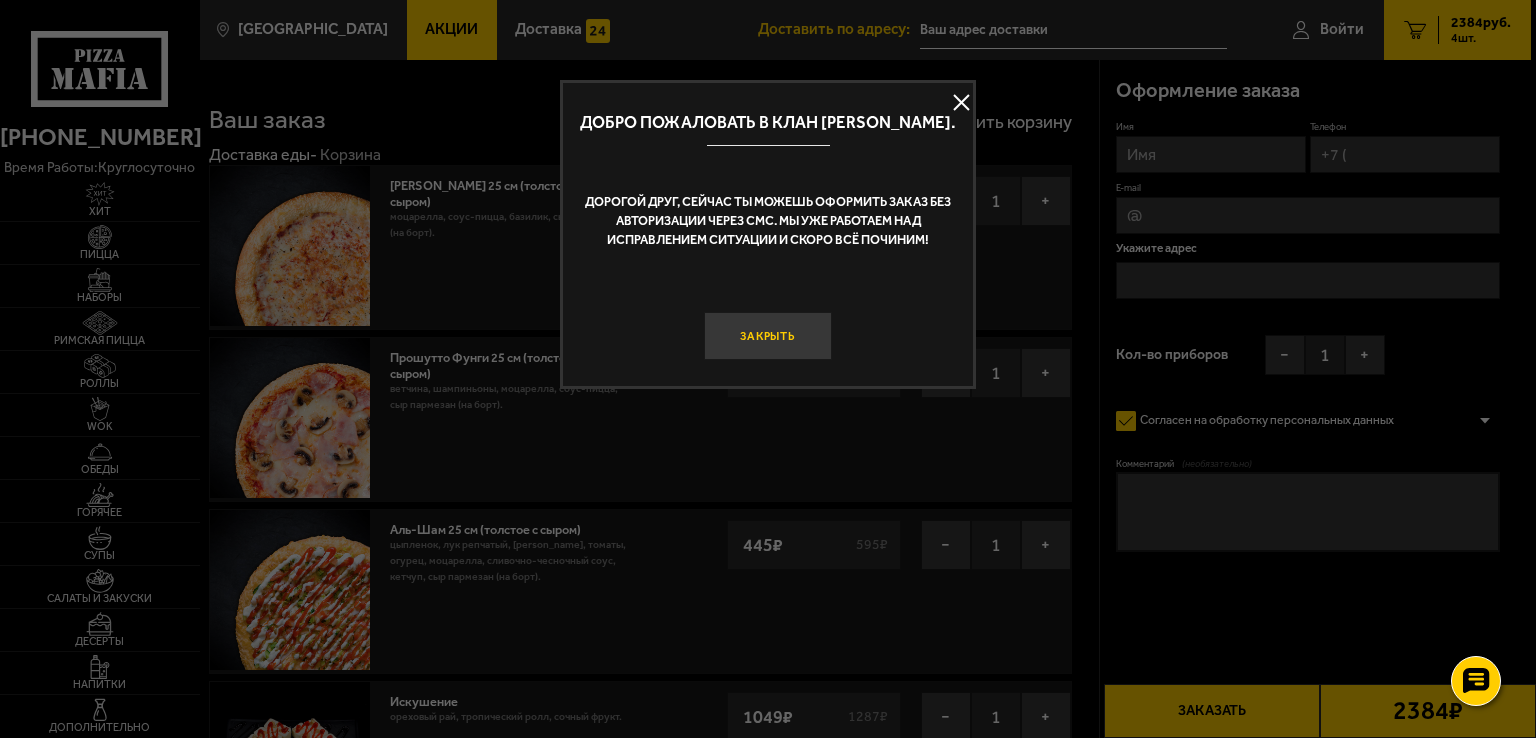 click on "Закрыть" at bounding box center [768, 336] 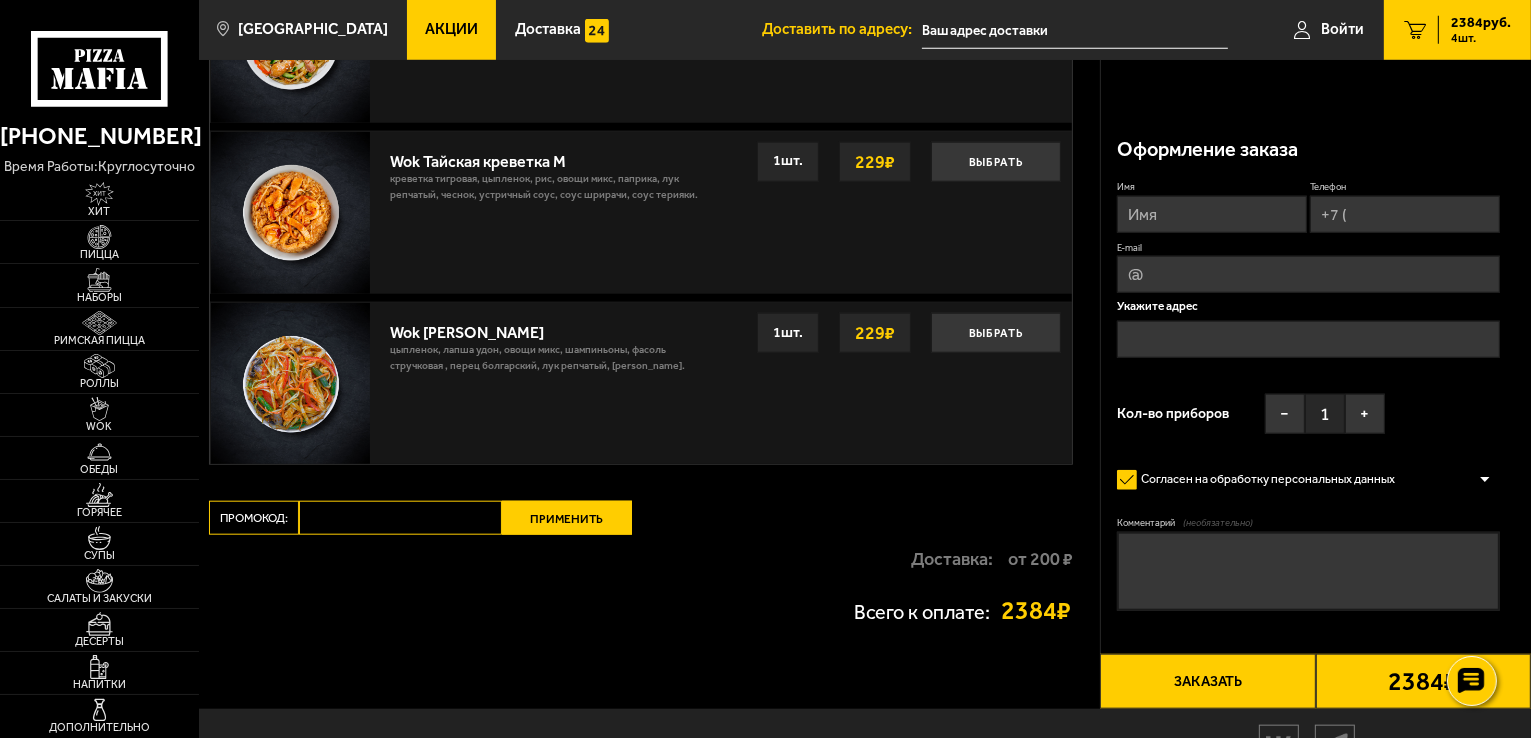 scroll, scrollTop: 2039, scrollLeft: 0, axis: vertical 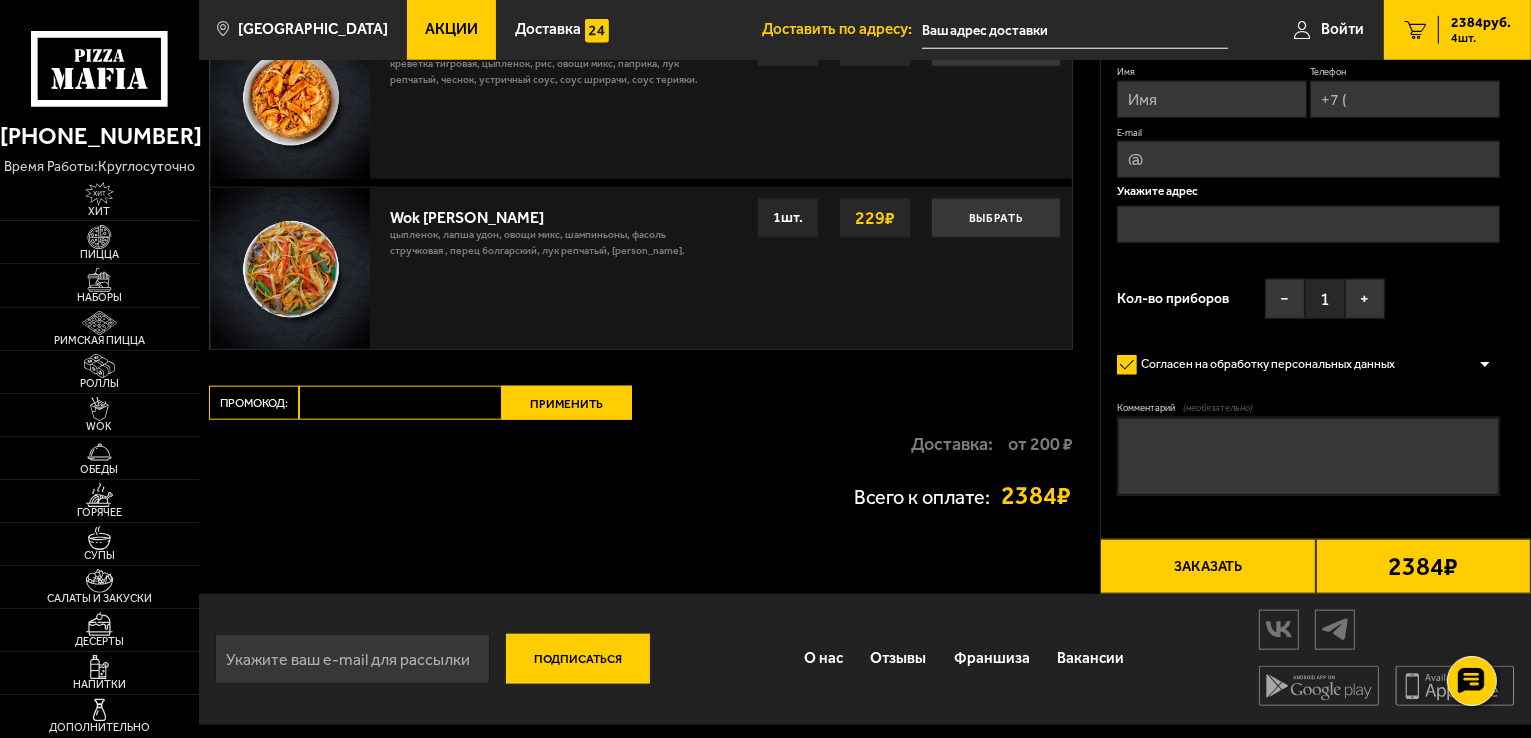 click on "Промокод:" at bounding box center [400, 403] 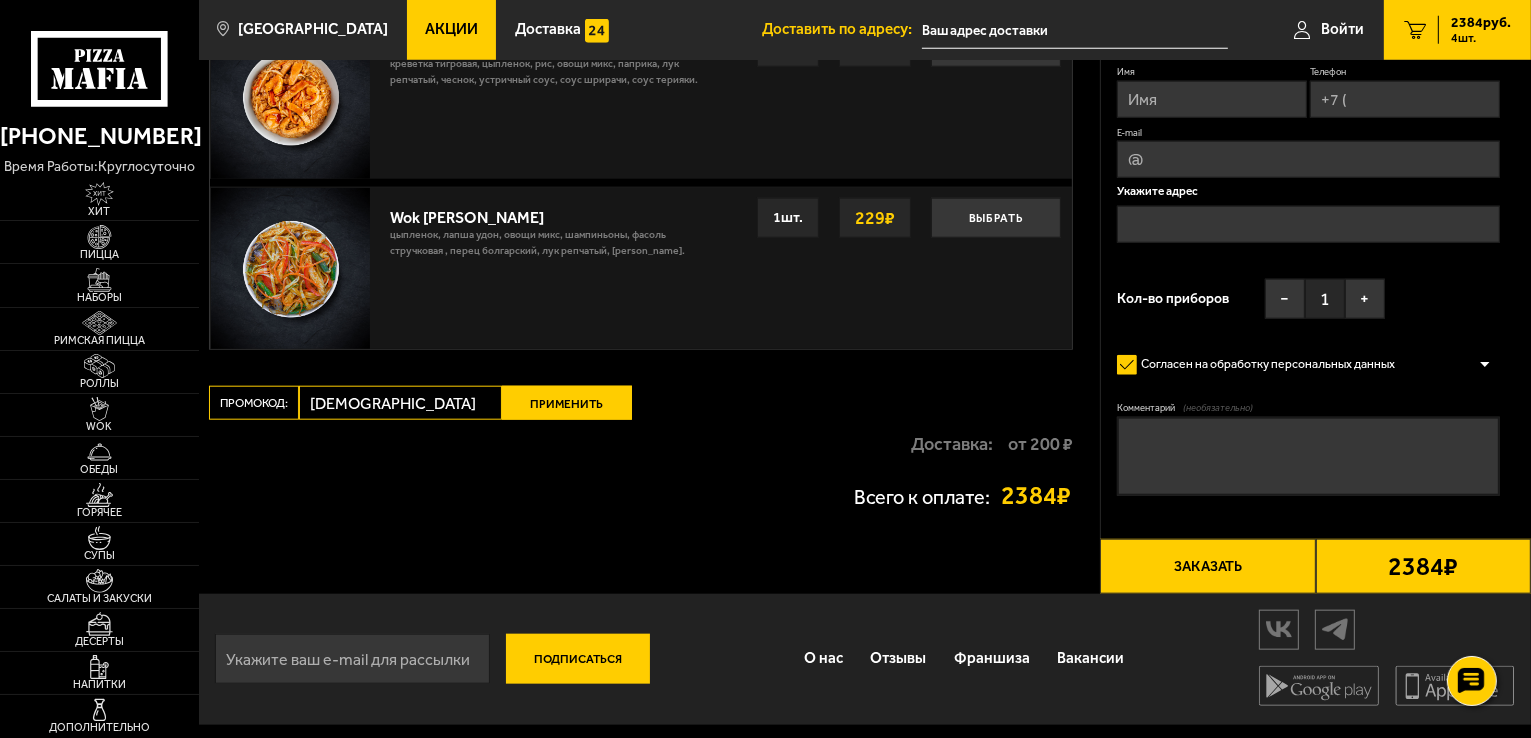 type on "[DEMOGRAPHIC_DATA]" 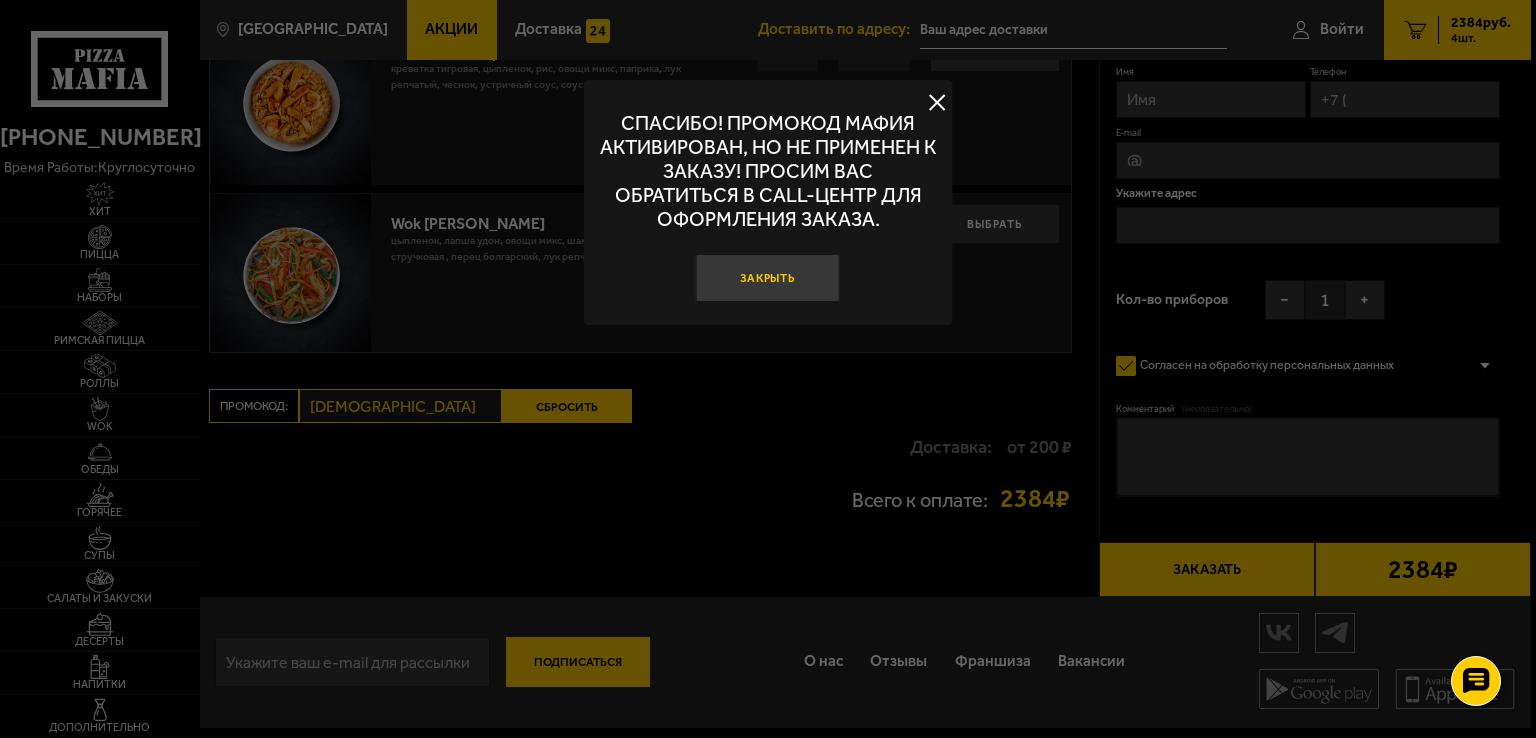 click on "Закрыть" at bounding box center (768, 278) 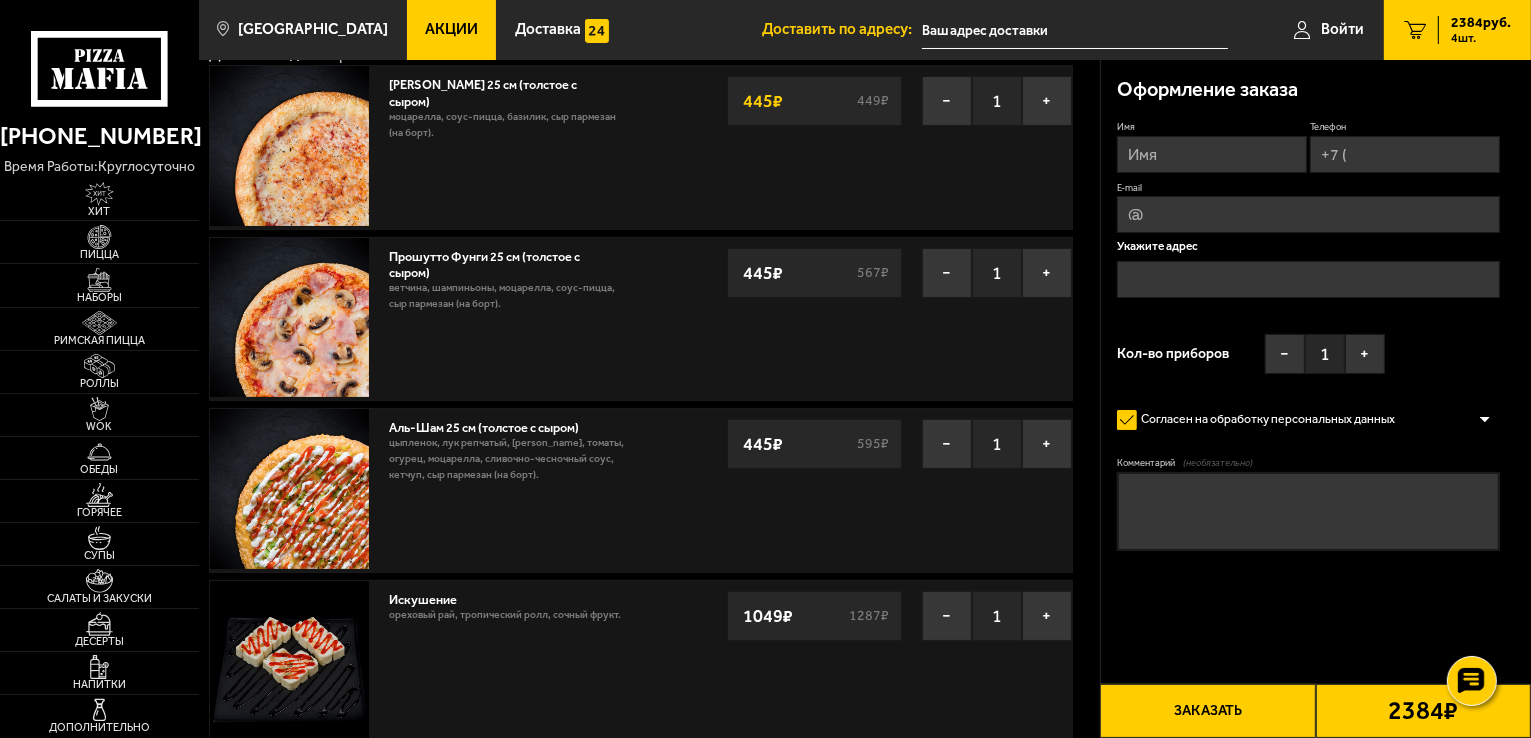 scroll, scrollTop: 0, scrollLeft: 0, axis: both 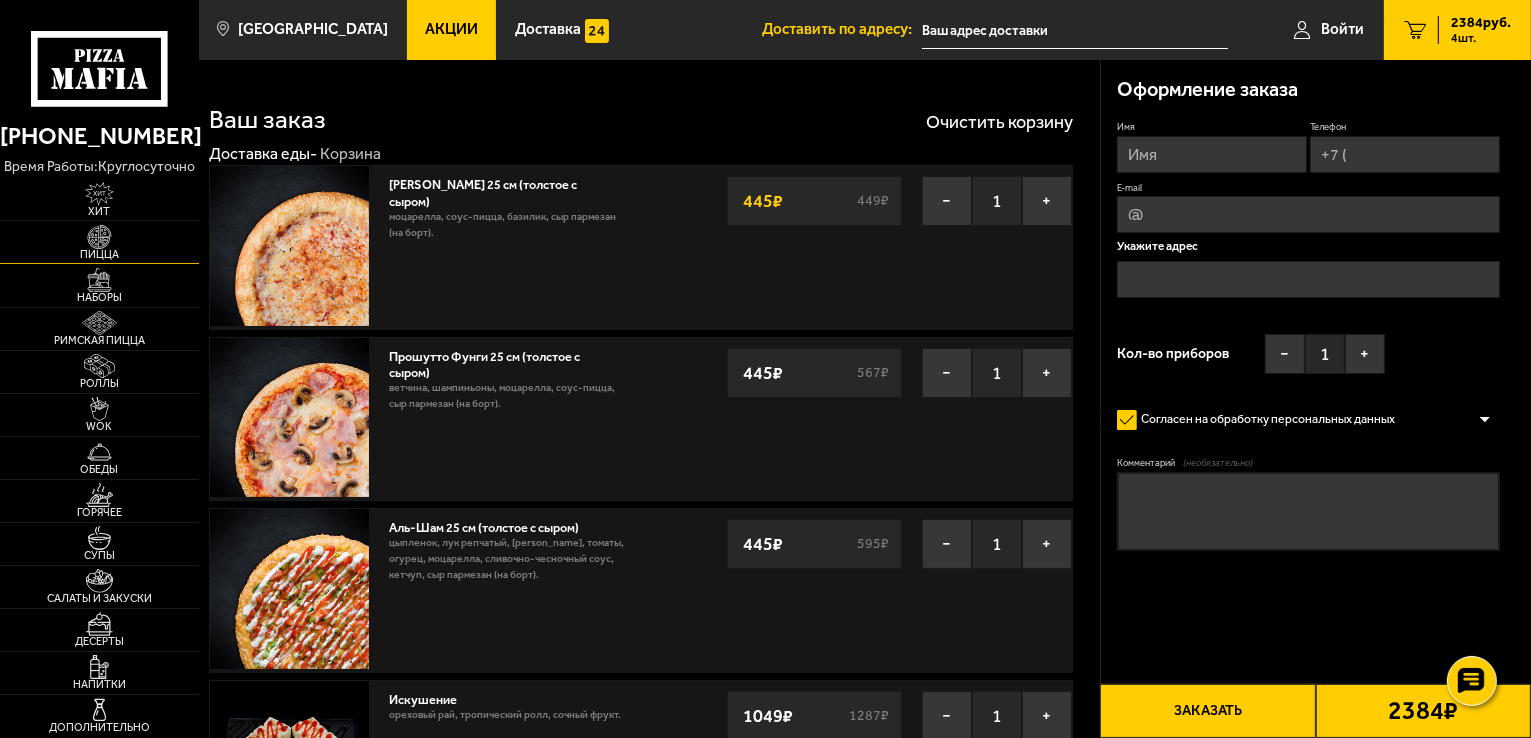 click at bounding box center (99, 237) 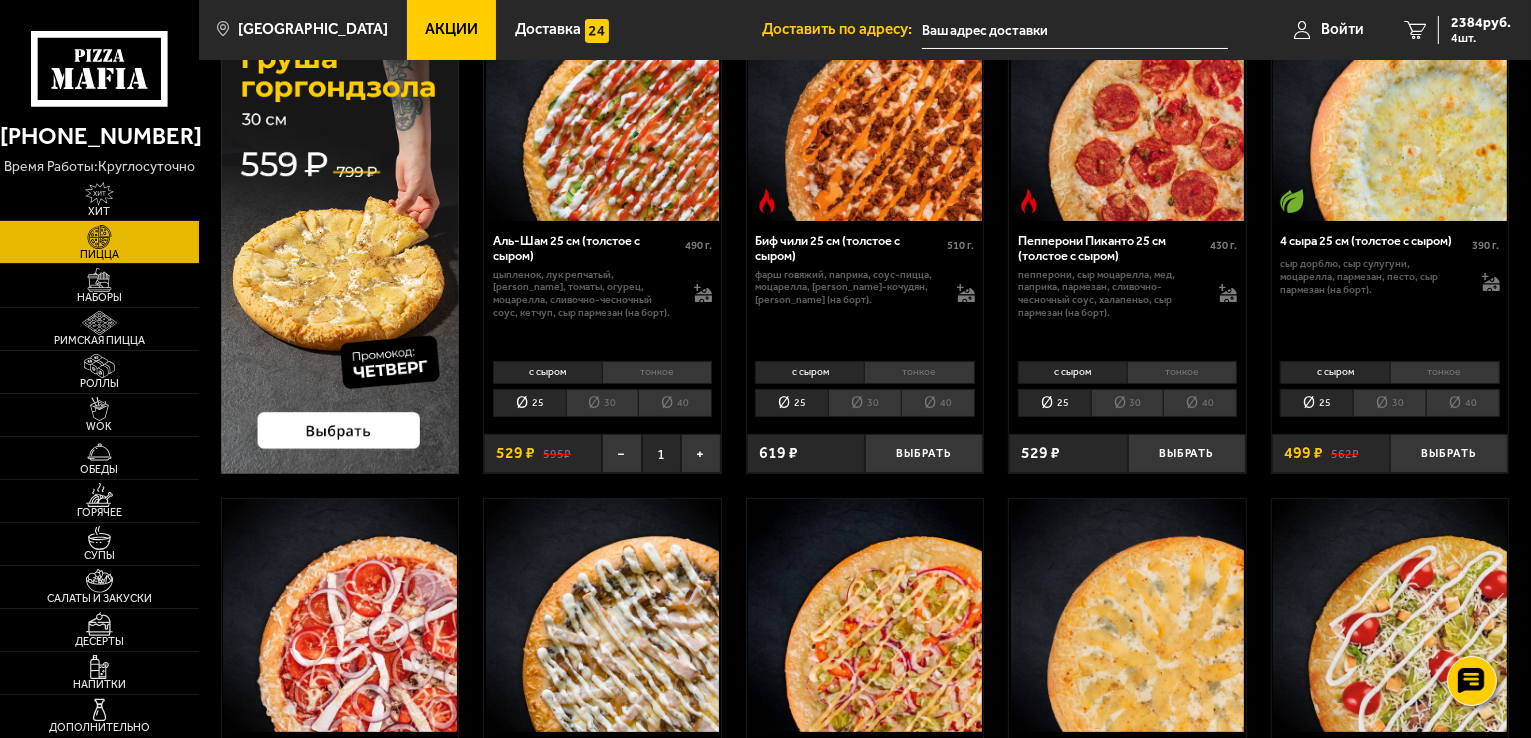 scroll, scrollTop: 0, scrollLeft: 0, axis: both 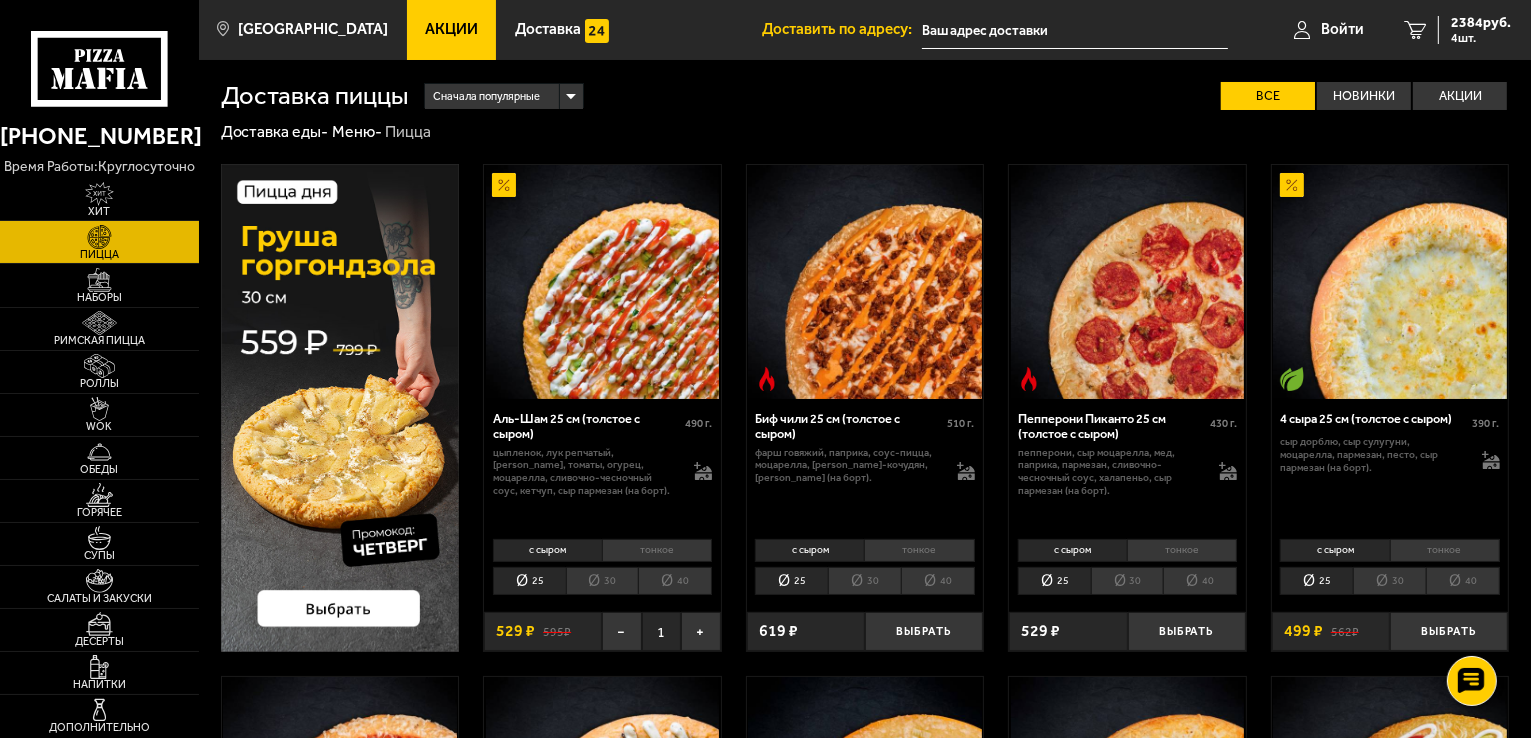 click on "тонкое" at bounding box center (657, 550) 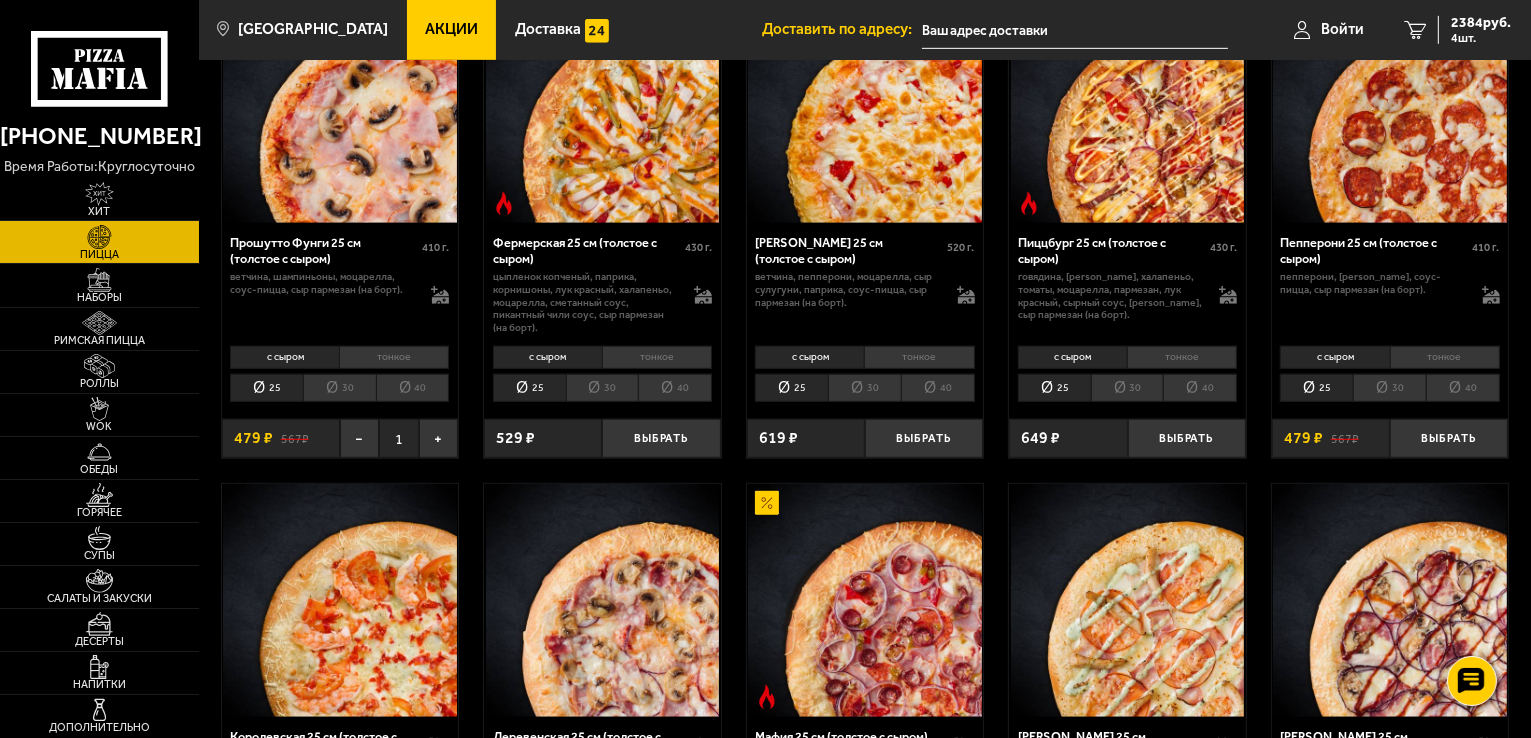 scroll, scrollTop: 1200, scrollLeft: 0, axis: vertical 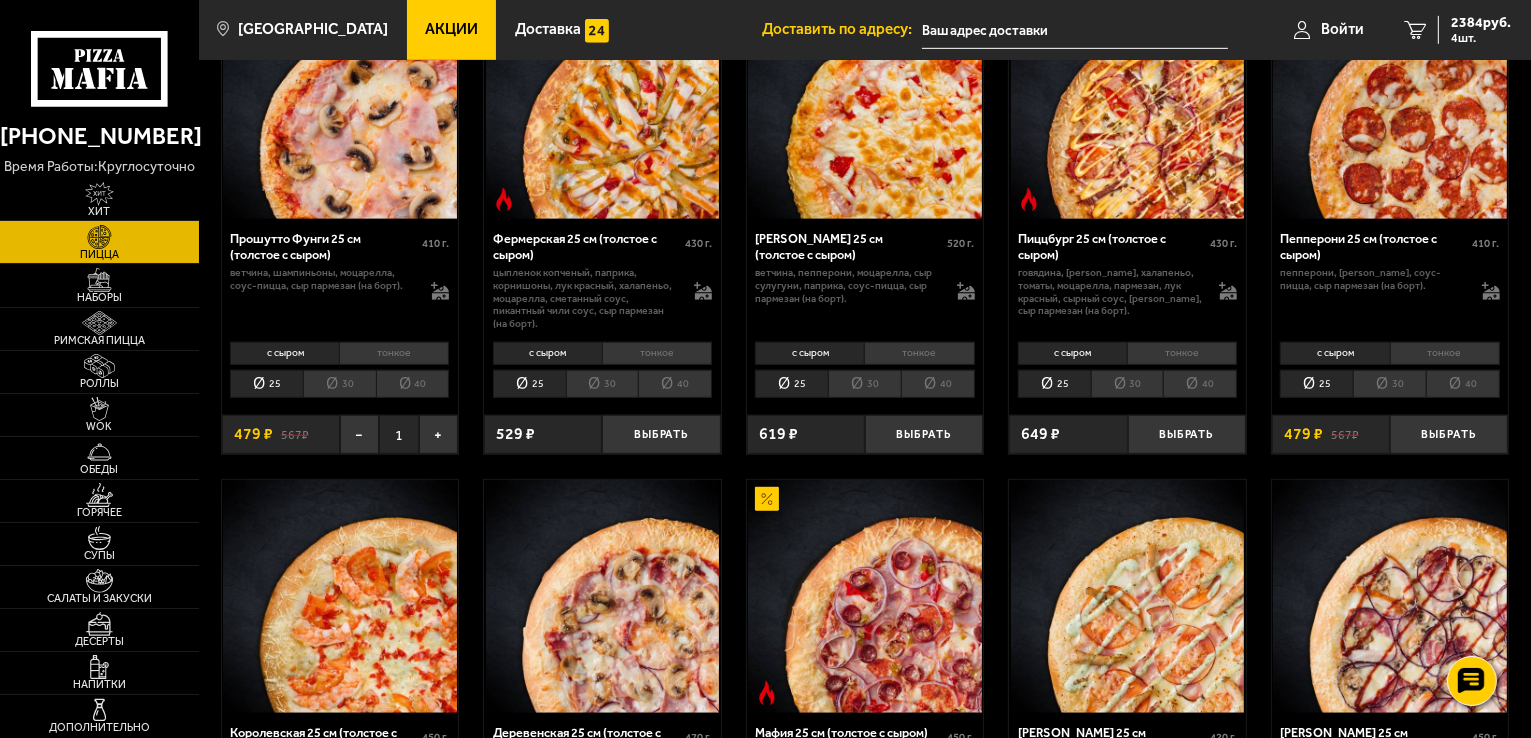 click on "тонкое" at bounding box center (919, 353) 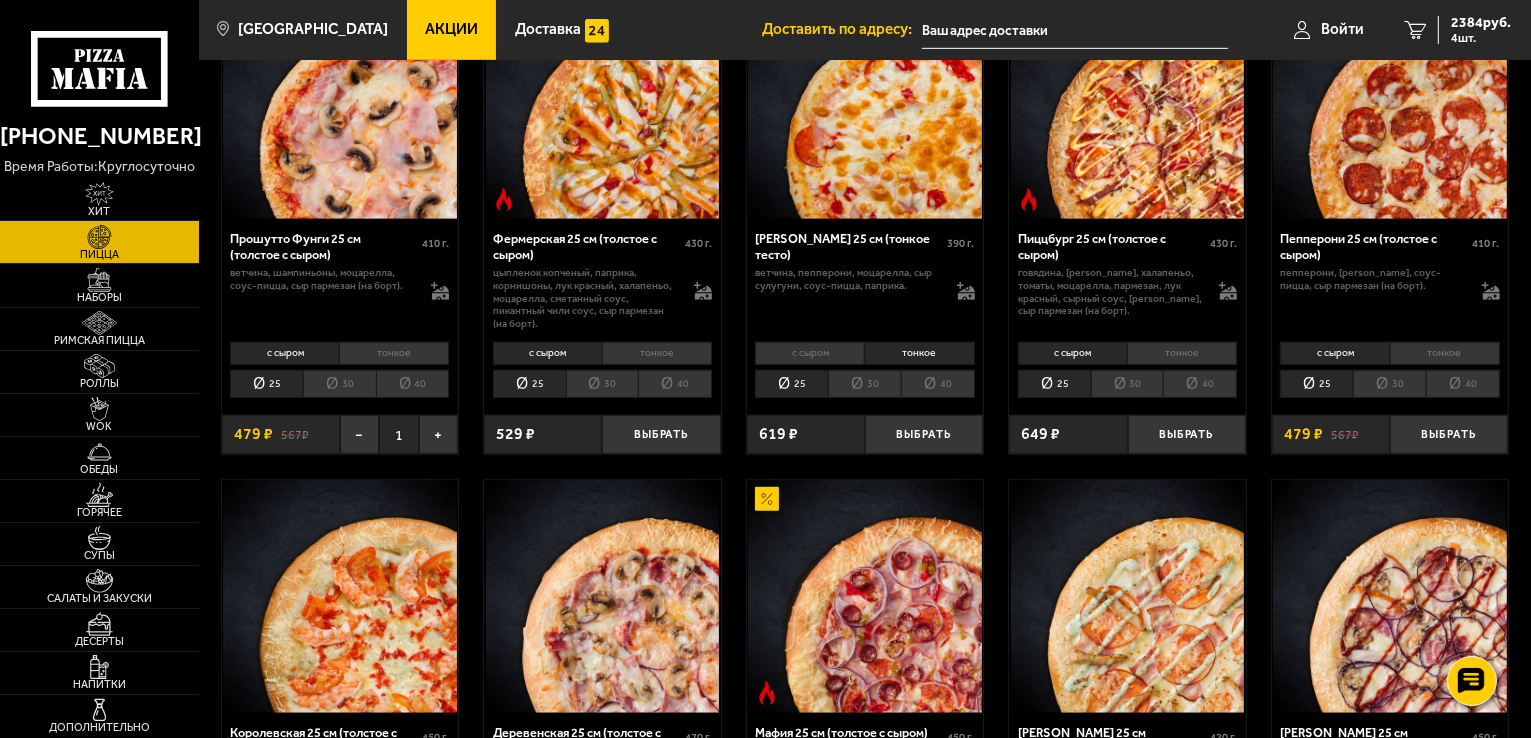 click on "с сыром" at bounding box center [809, 353] 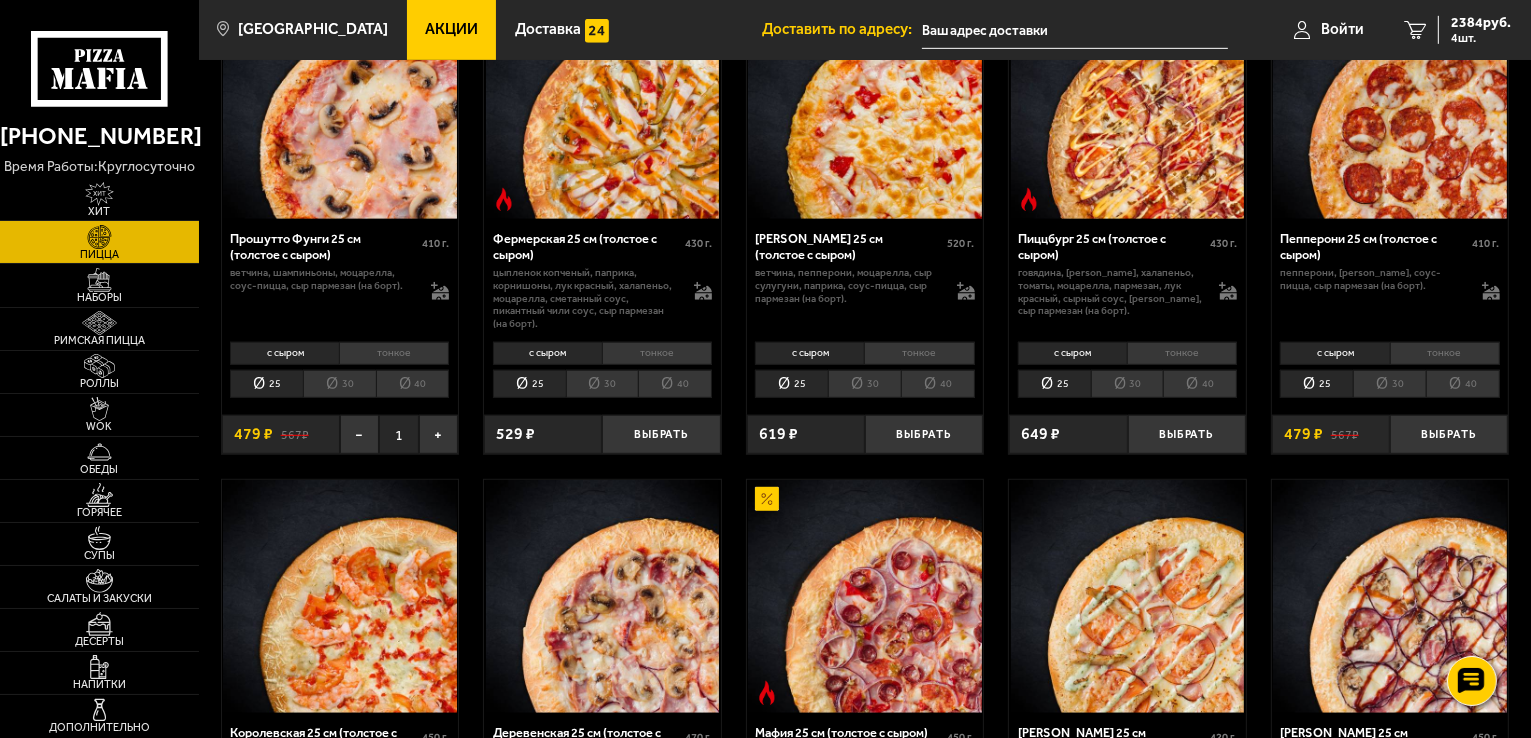 click on "тонкое" at bounding box center (919, 353) 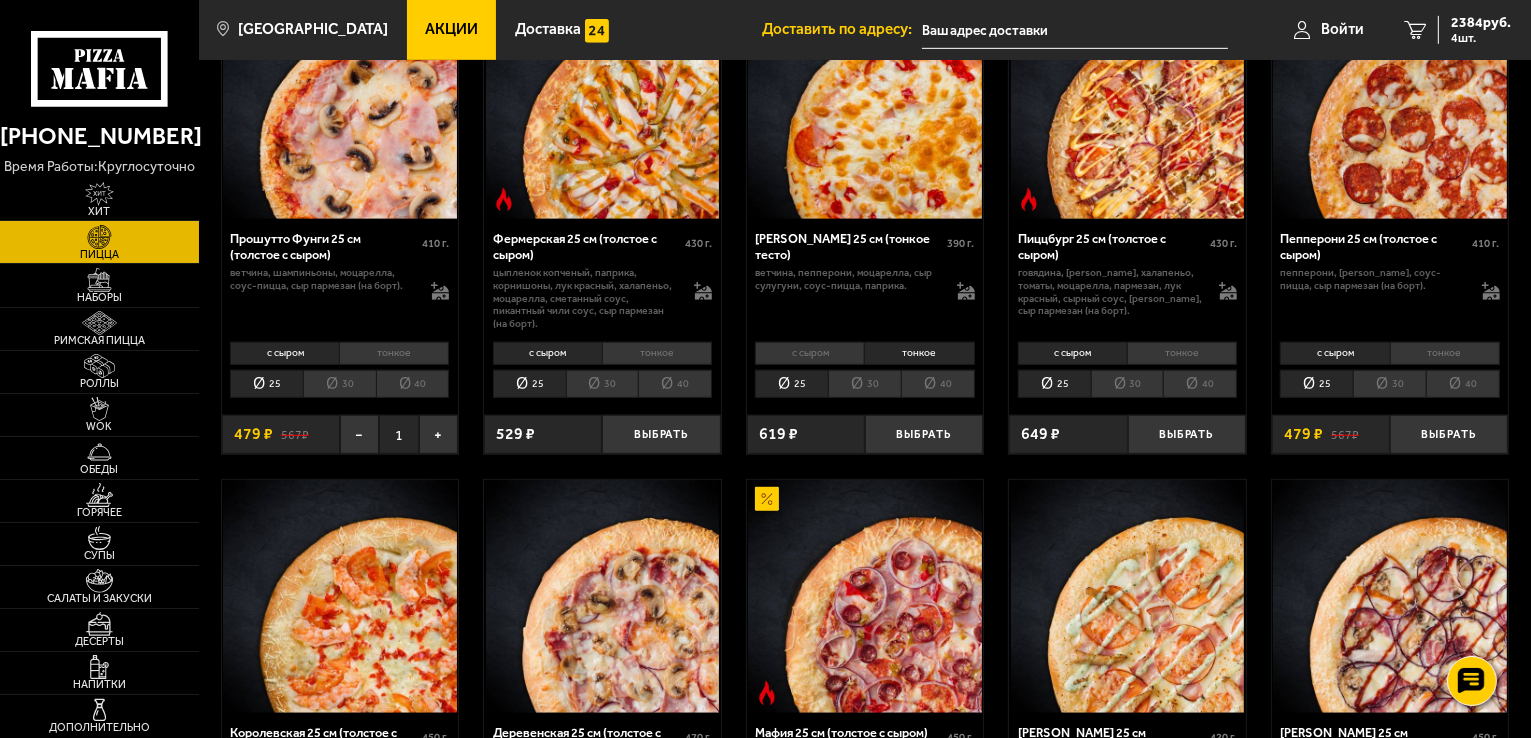 click on "тонкое" at bounding box center (394, 353) 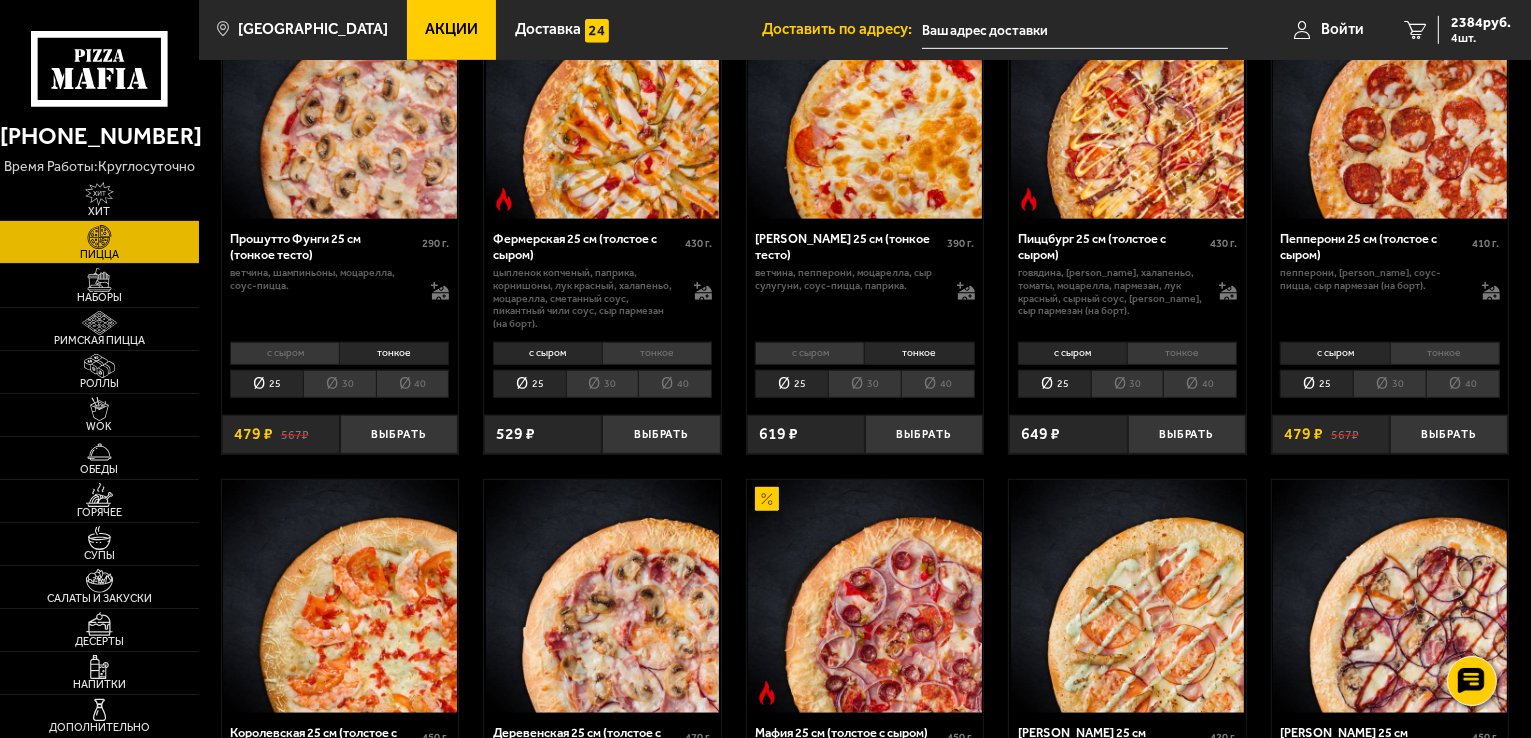 click on "30" at bounding box center [339, 384] 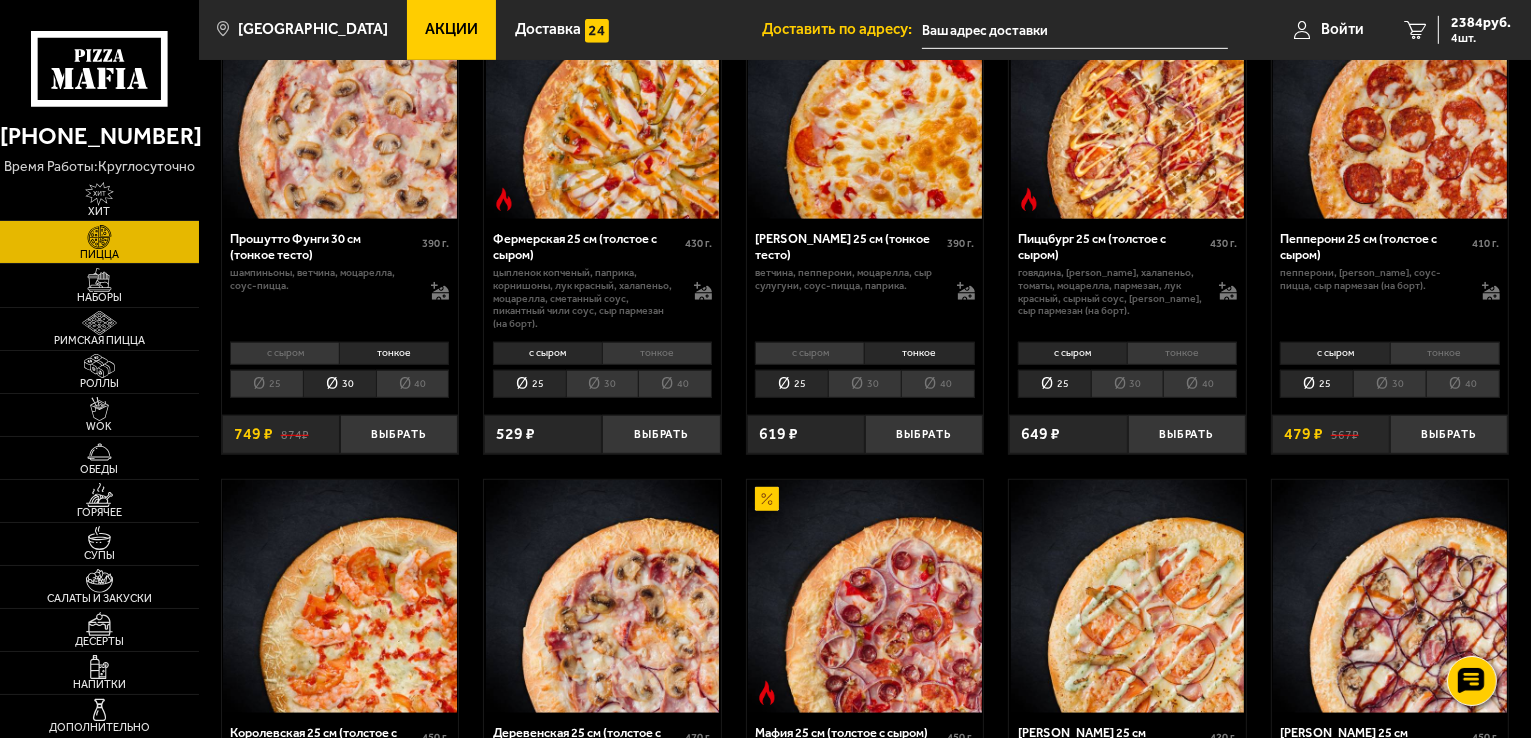 click on "25" at bounding box center (266, 384) 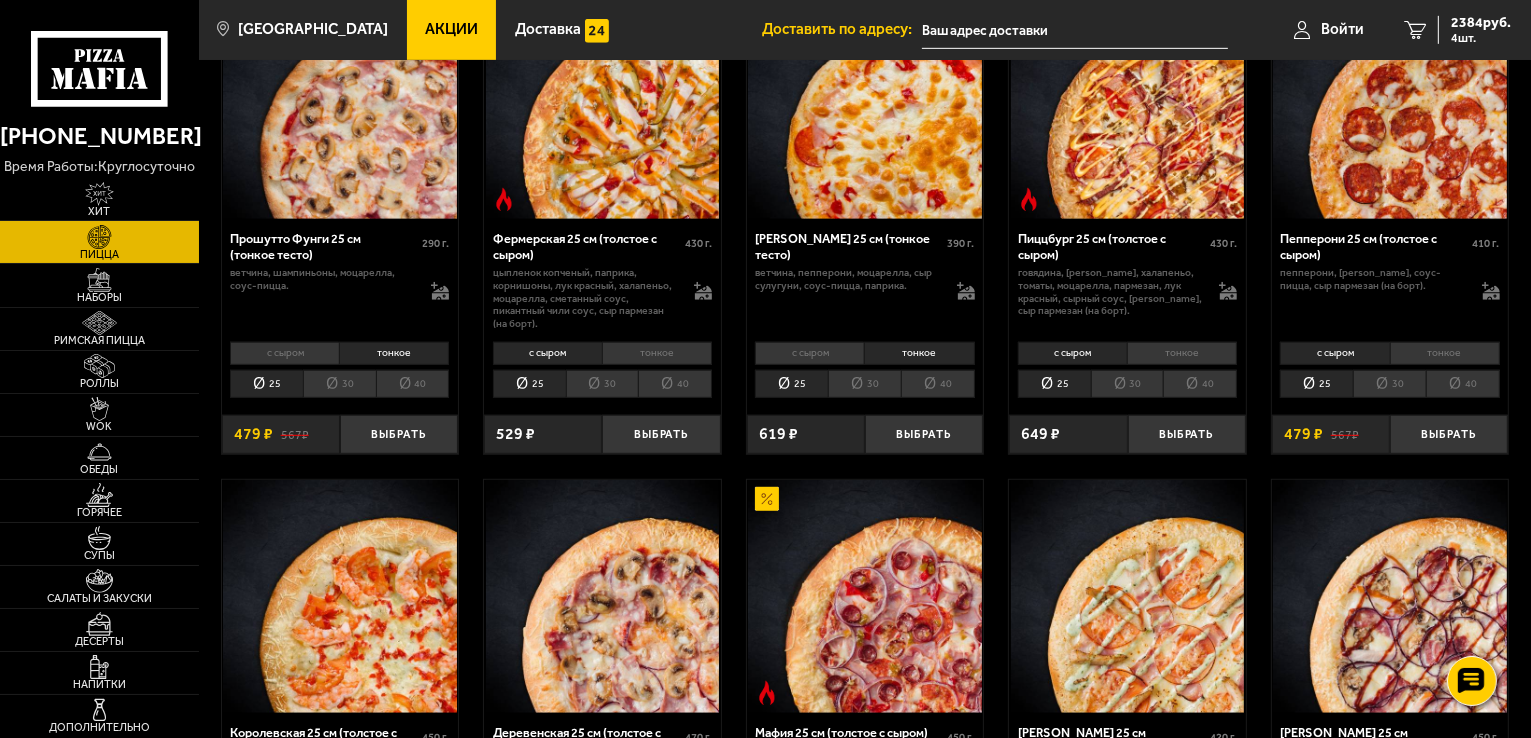 click on "30" at bounding box center [339, 384] 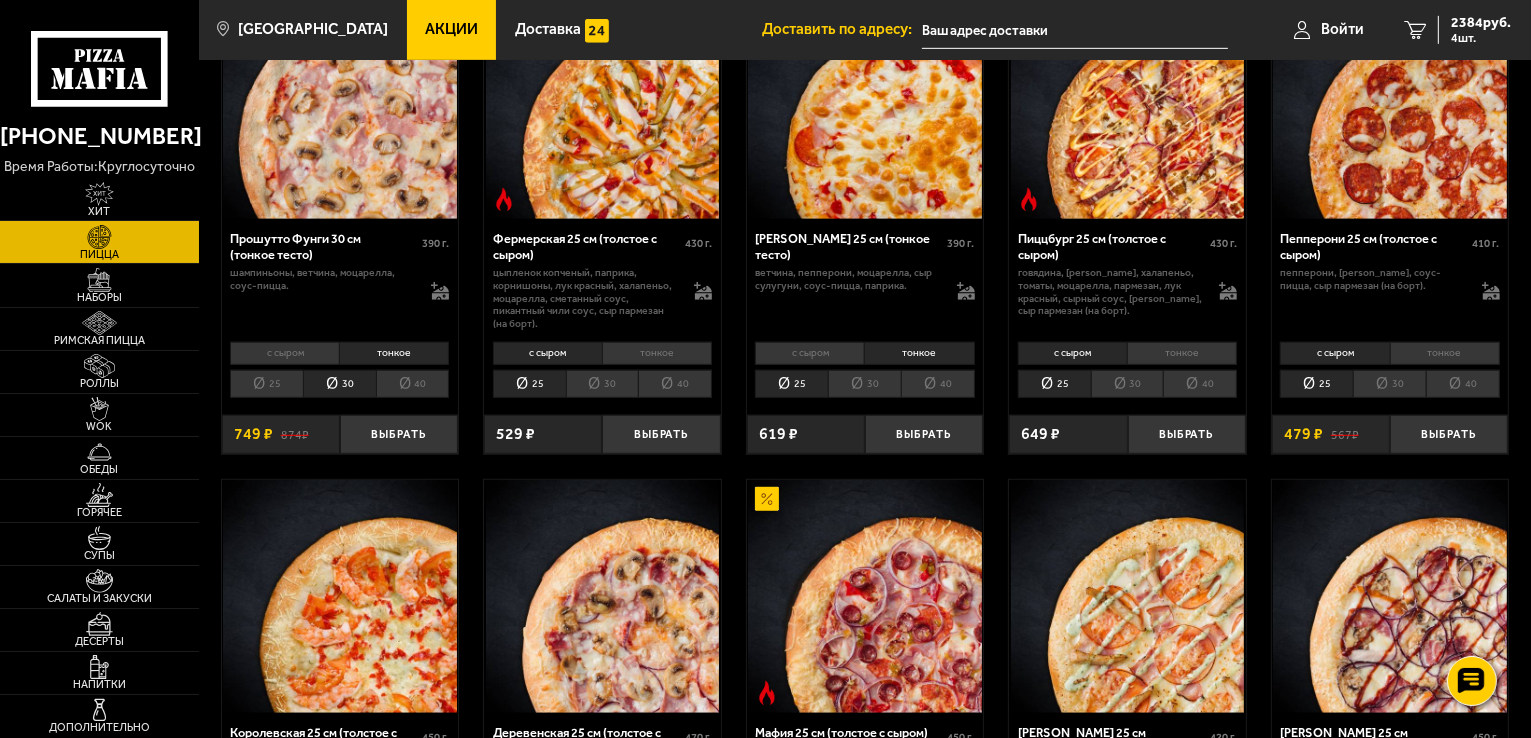 click on "тонкое" at bounding box center (394, 353) 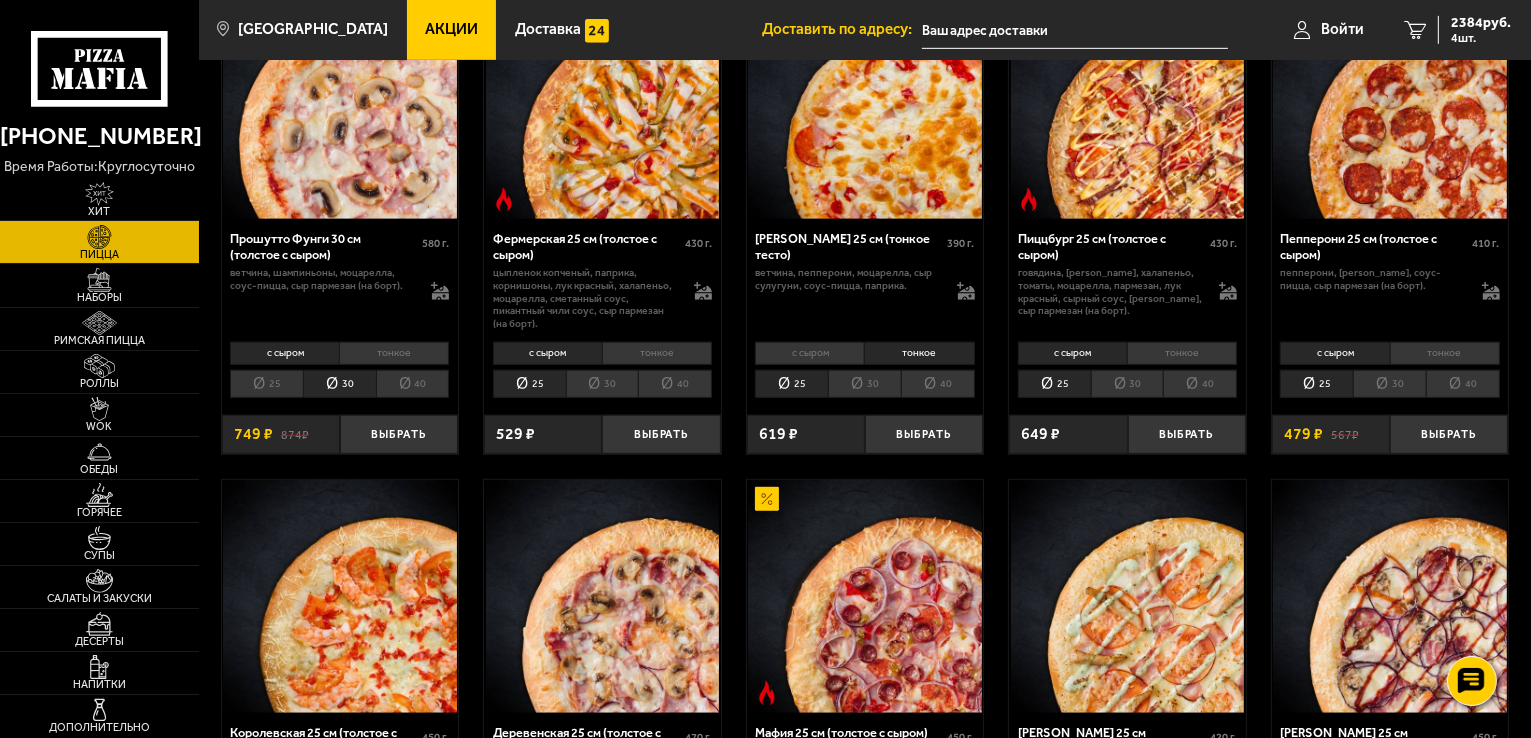 click on "25" at bounding box center (266, 384) 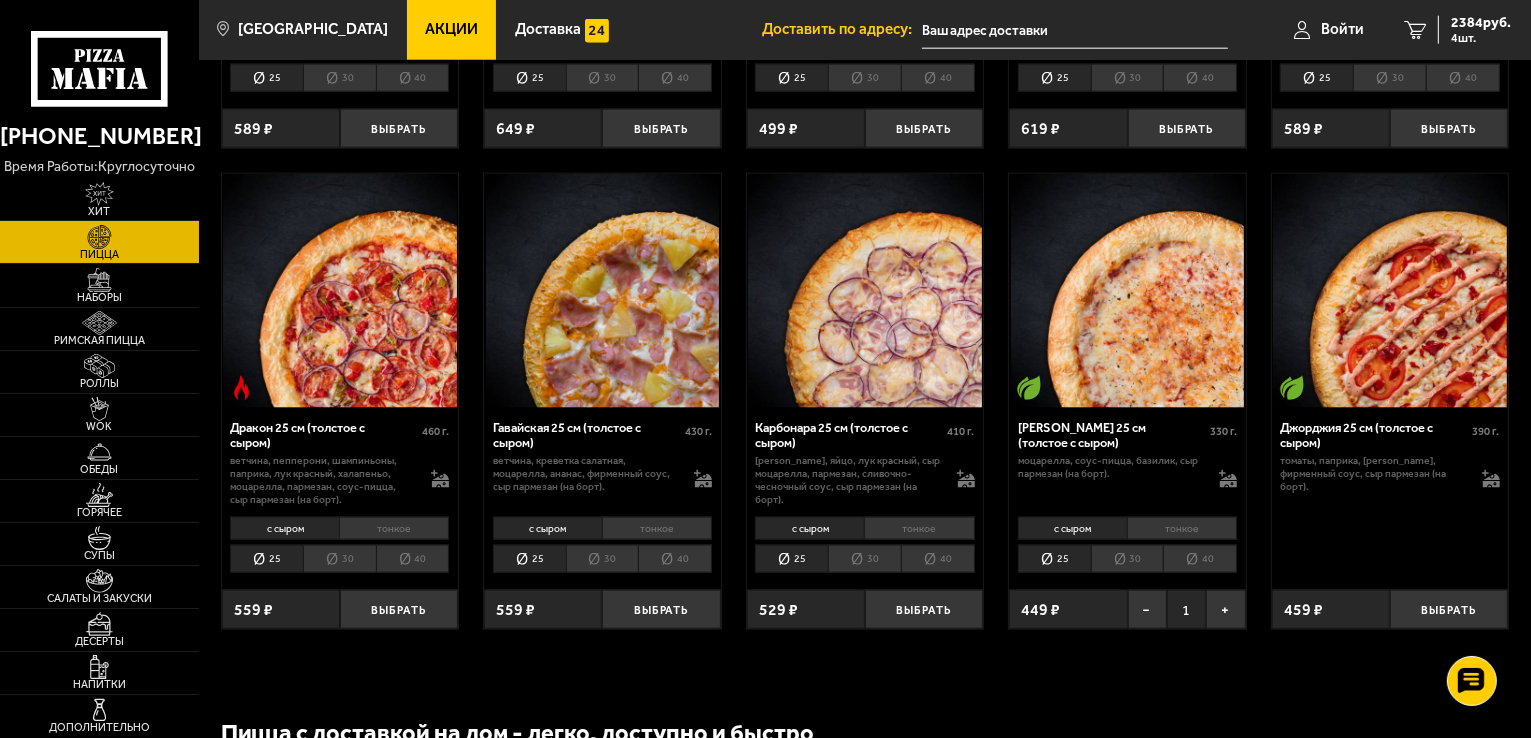 scroll, scrollTop: 2500, scrollLeft: 0, axis: vertical 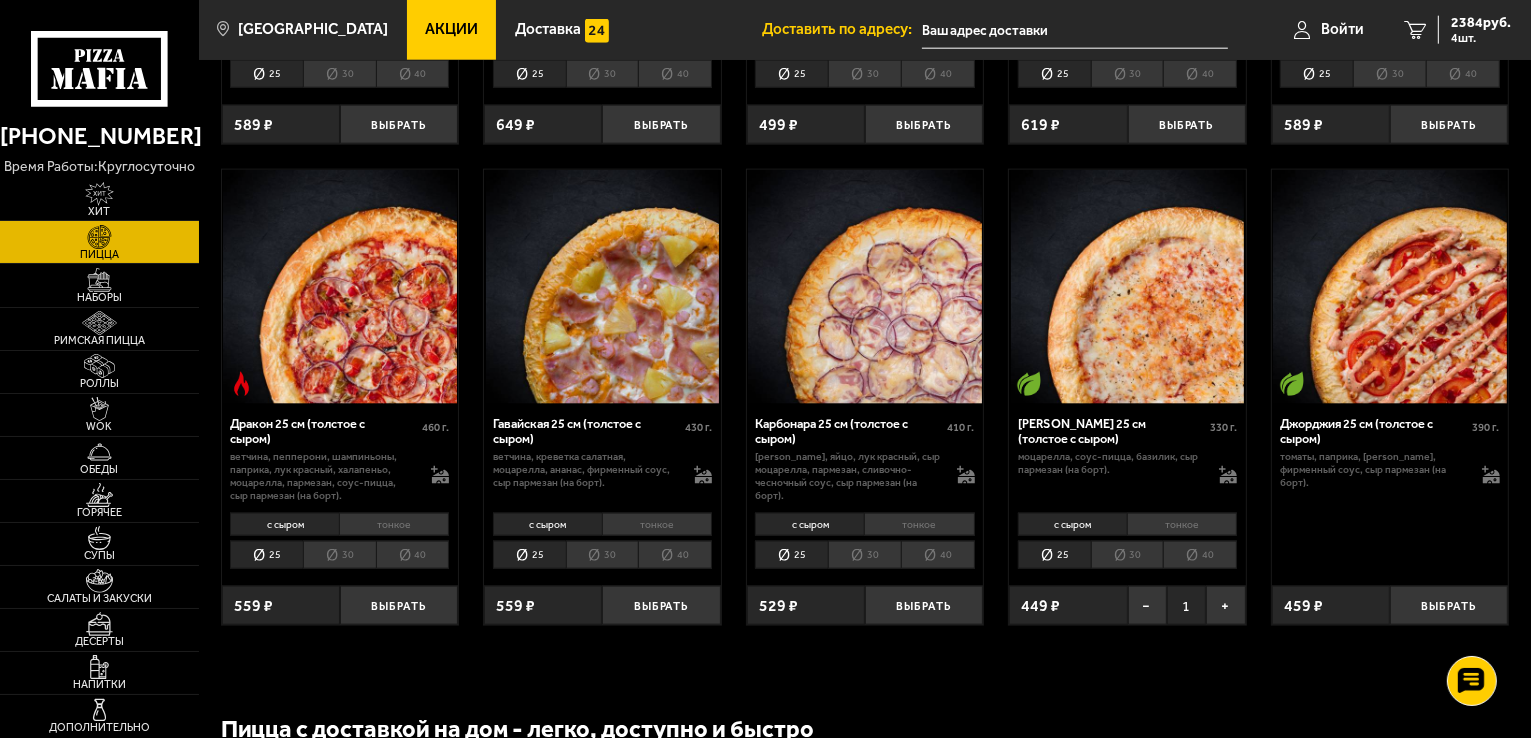 click on "тонкое" at bounding box center (1182, 524) 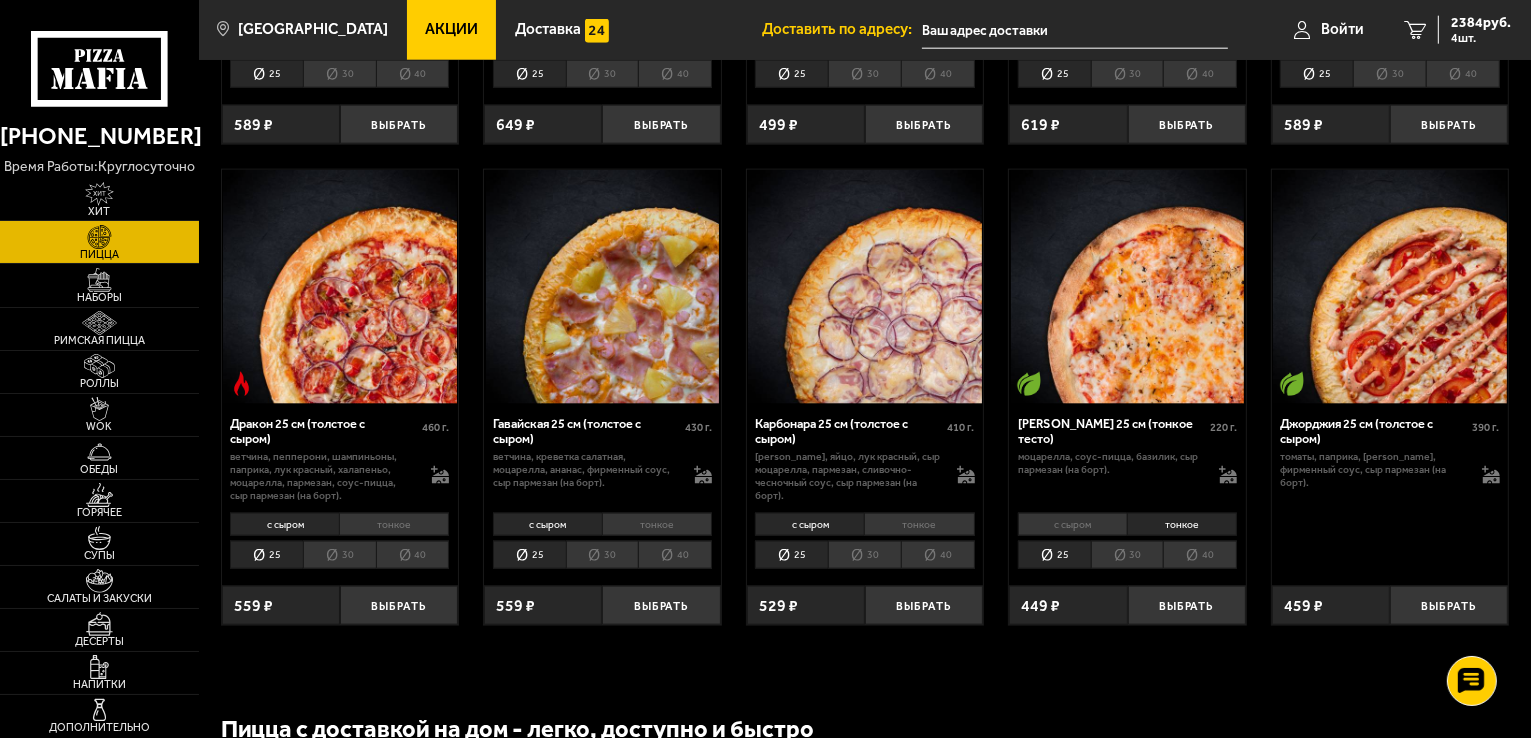click on "30" at bounding box center [1127, 555] 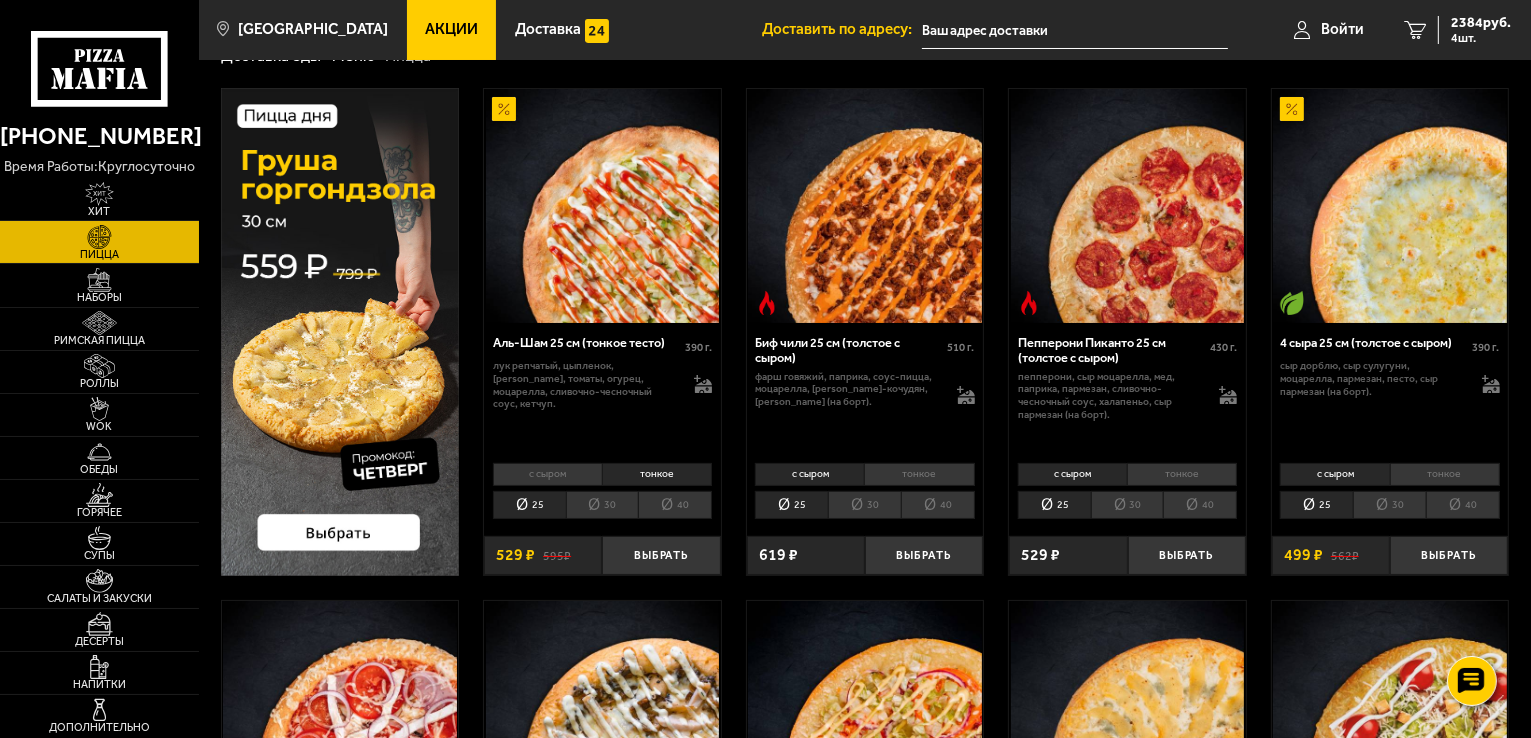 scroll, scrollTop: 0, scrollLeft: 0, axis: both 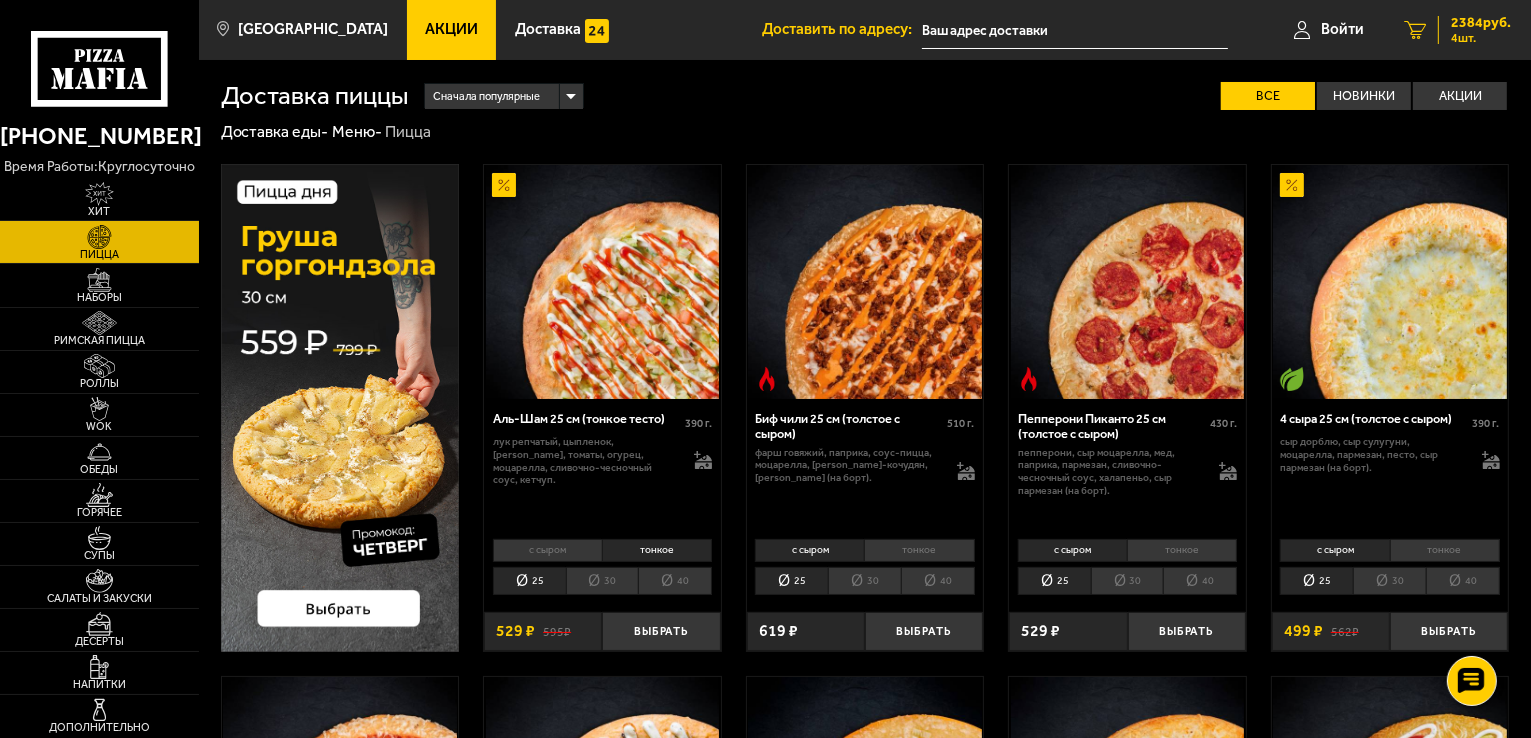 click on "4 2384  руб. 4  шт." at bounding box center [1457, 30] 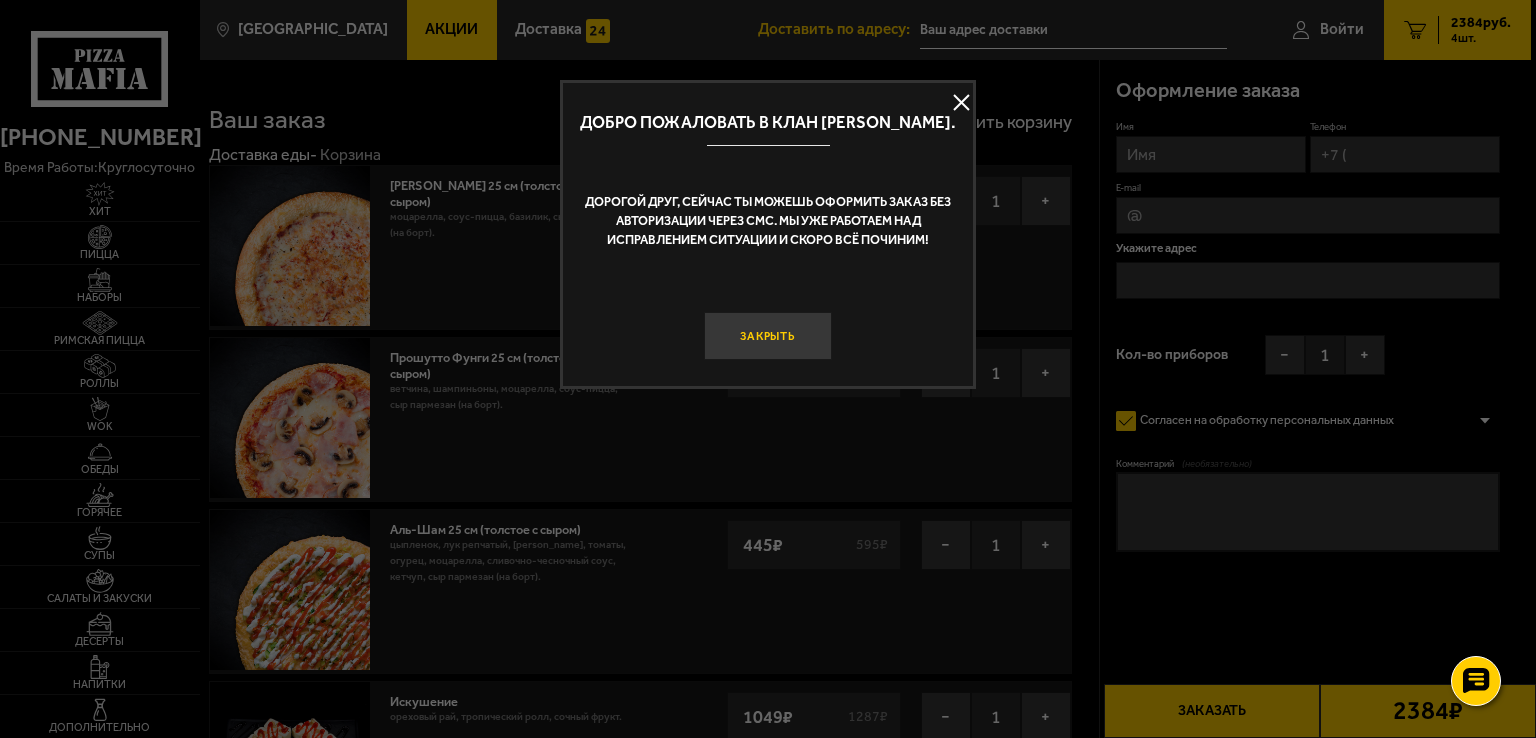 click on "Закрыть" at bounding box center (768, 336) 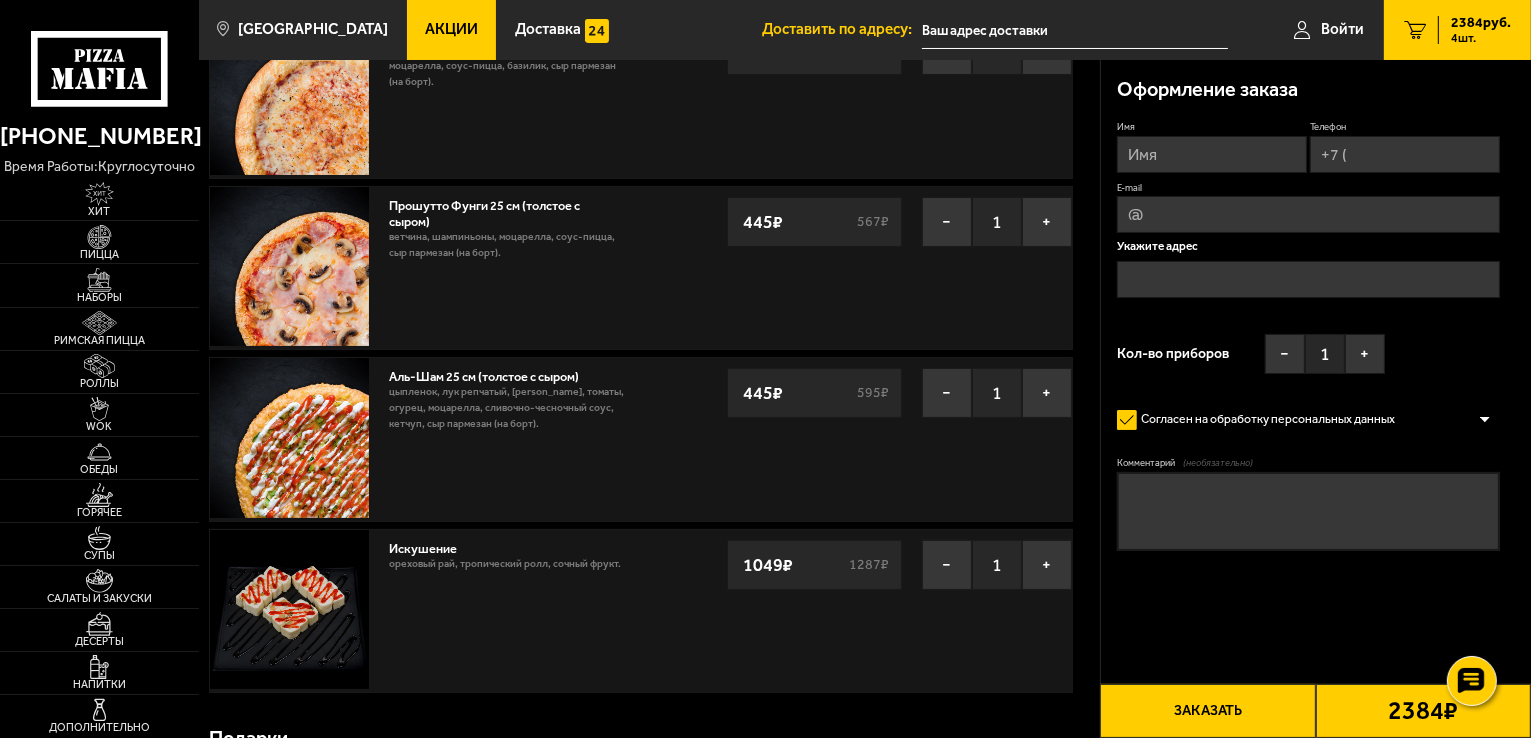 scroll, scrollTop: 200, scrollLeft: 0, axis: vertical 